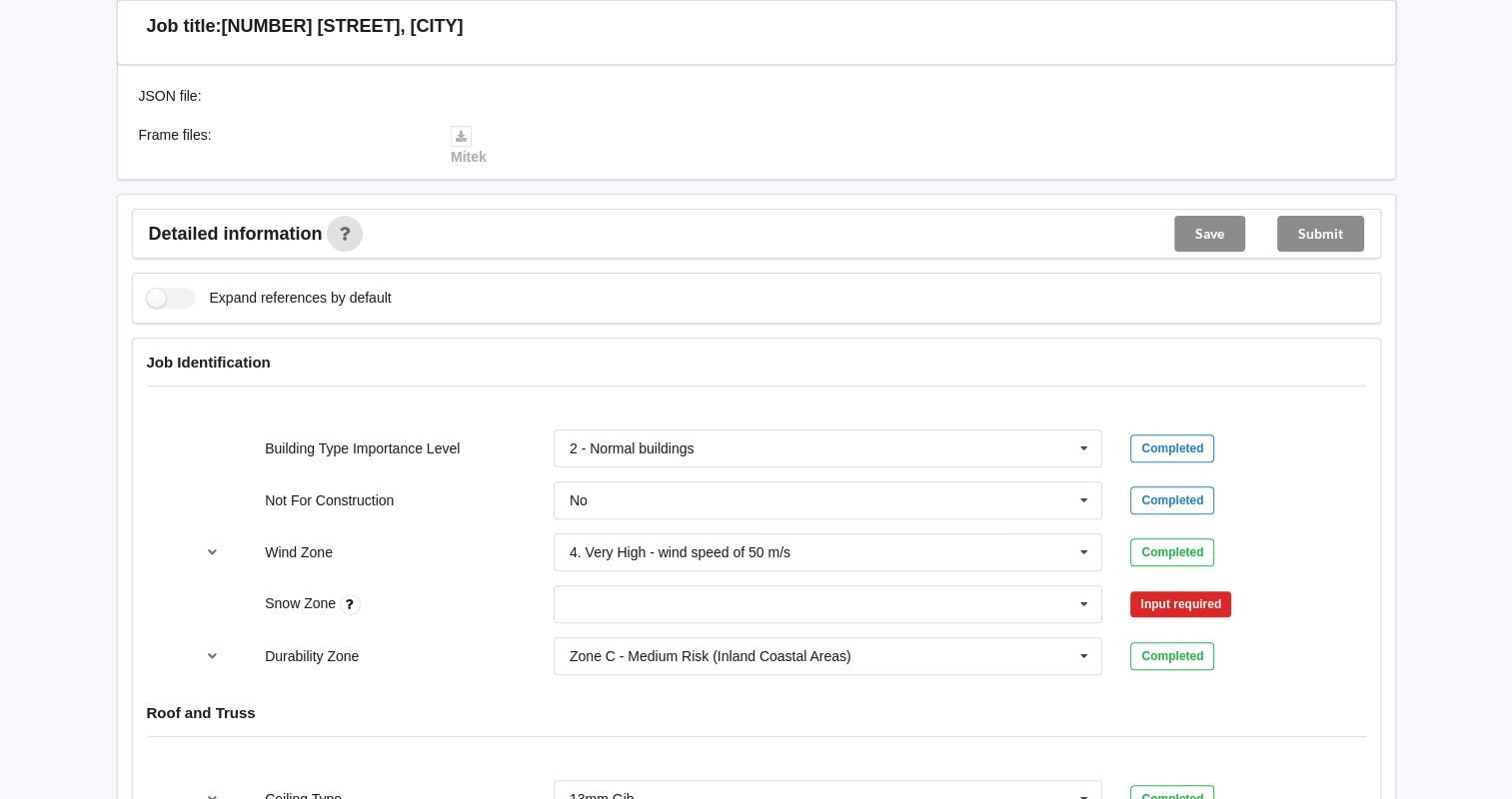 scroll, scrollTop: 665, scrollLeft: 0, axis: vertical 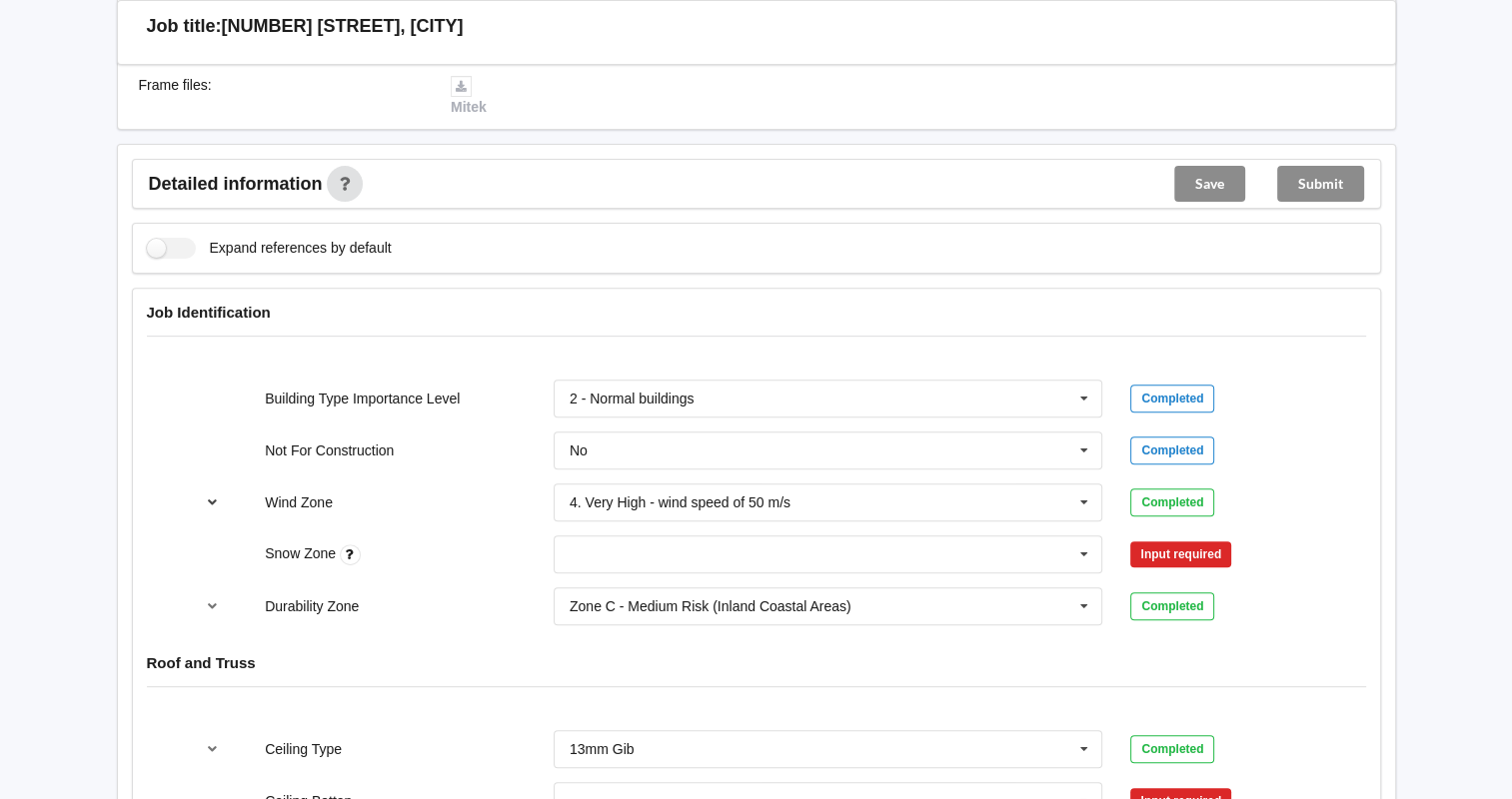 click at bounding box center (212, 501) 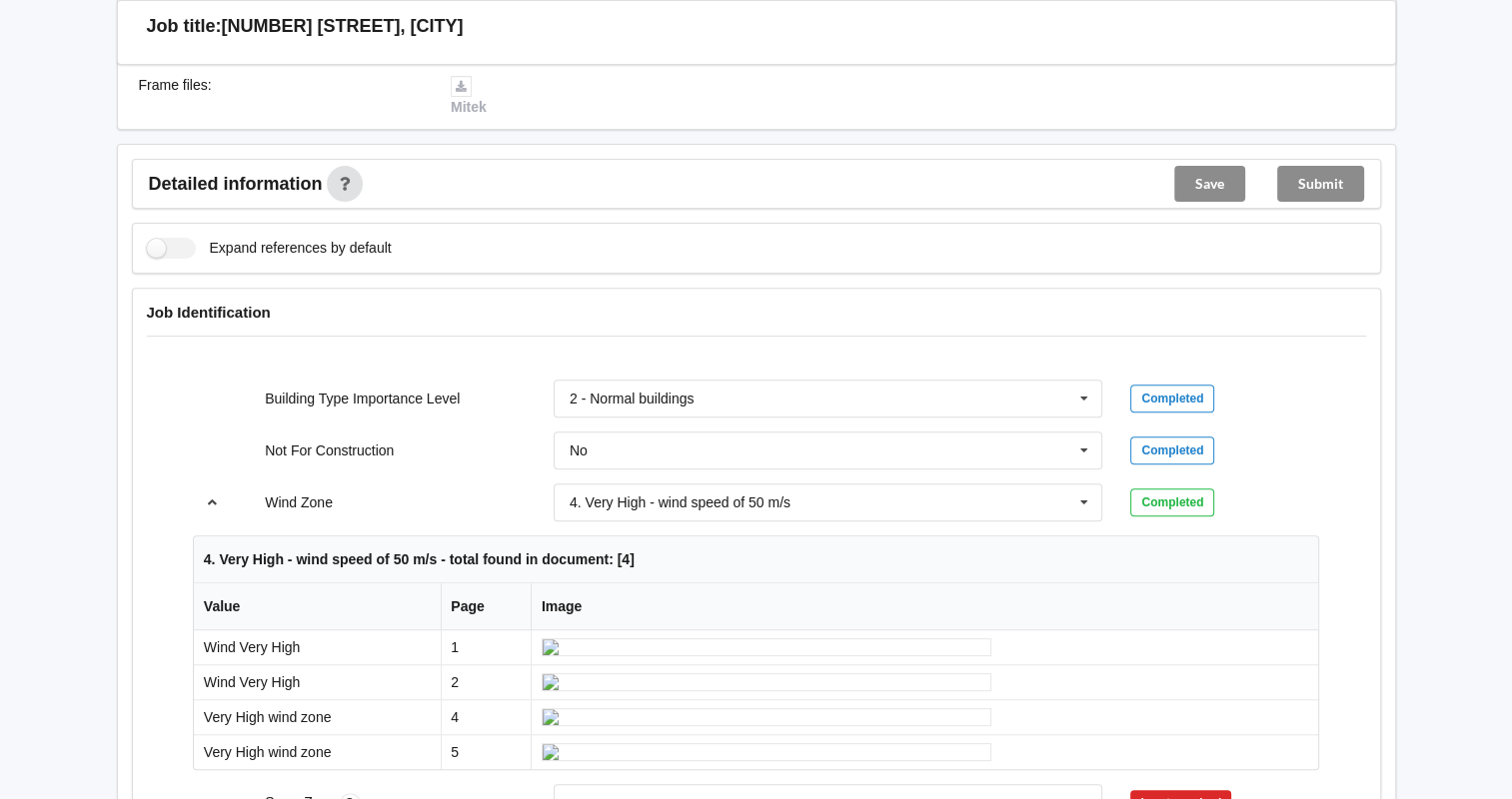 click at bounding box center [212, 501] 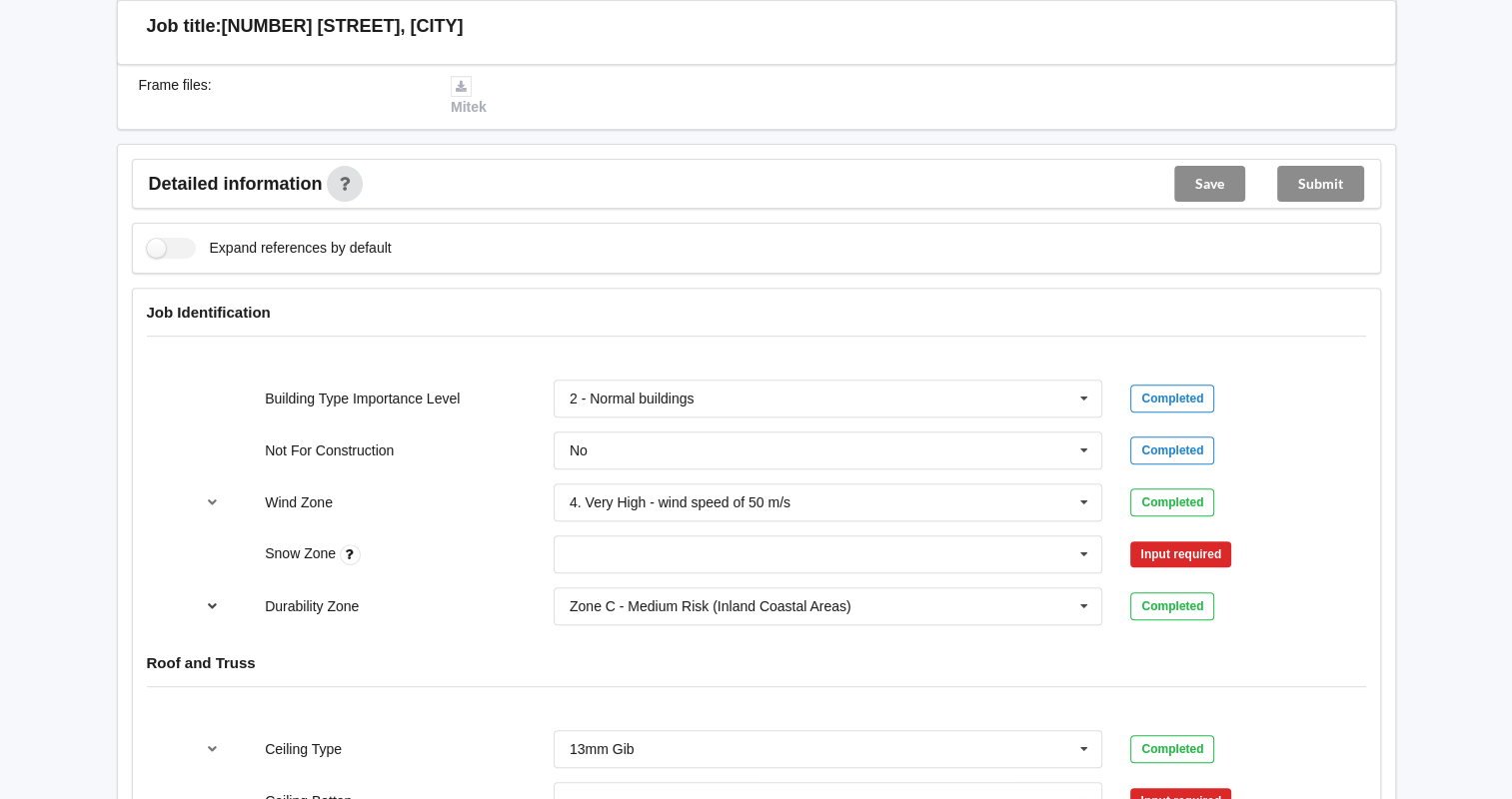 click at bounding box center [212, 605] 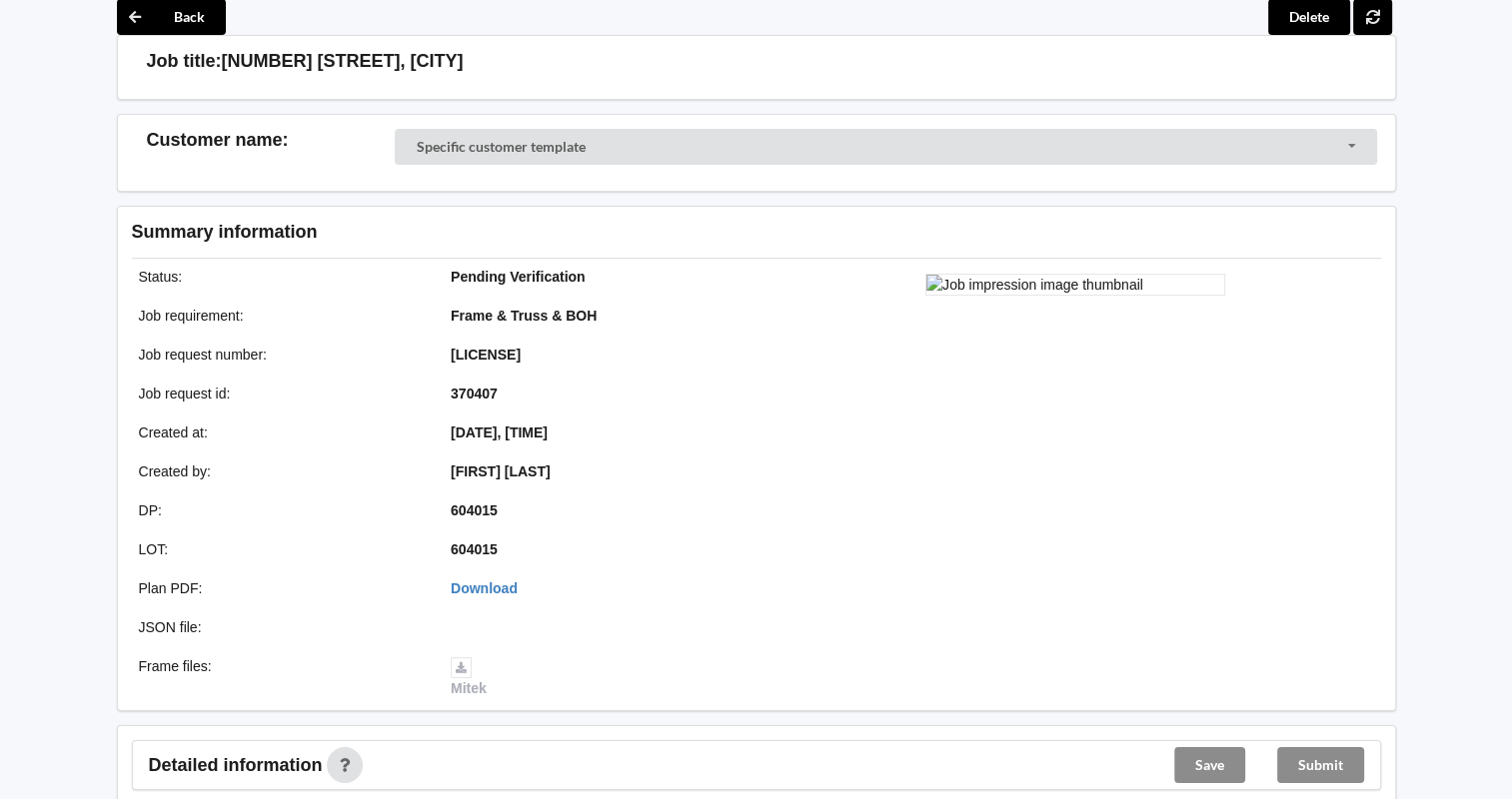 scroll, scrollTop: 0, scrollLeft: 0, axis: both 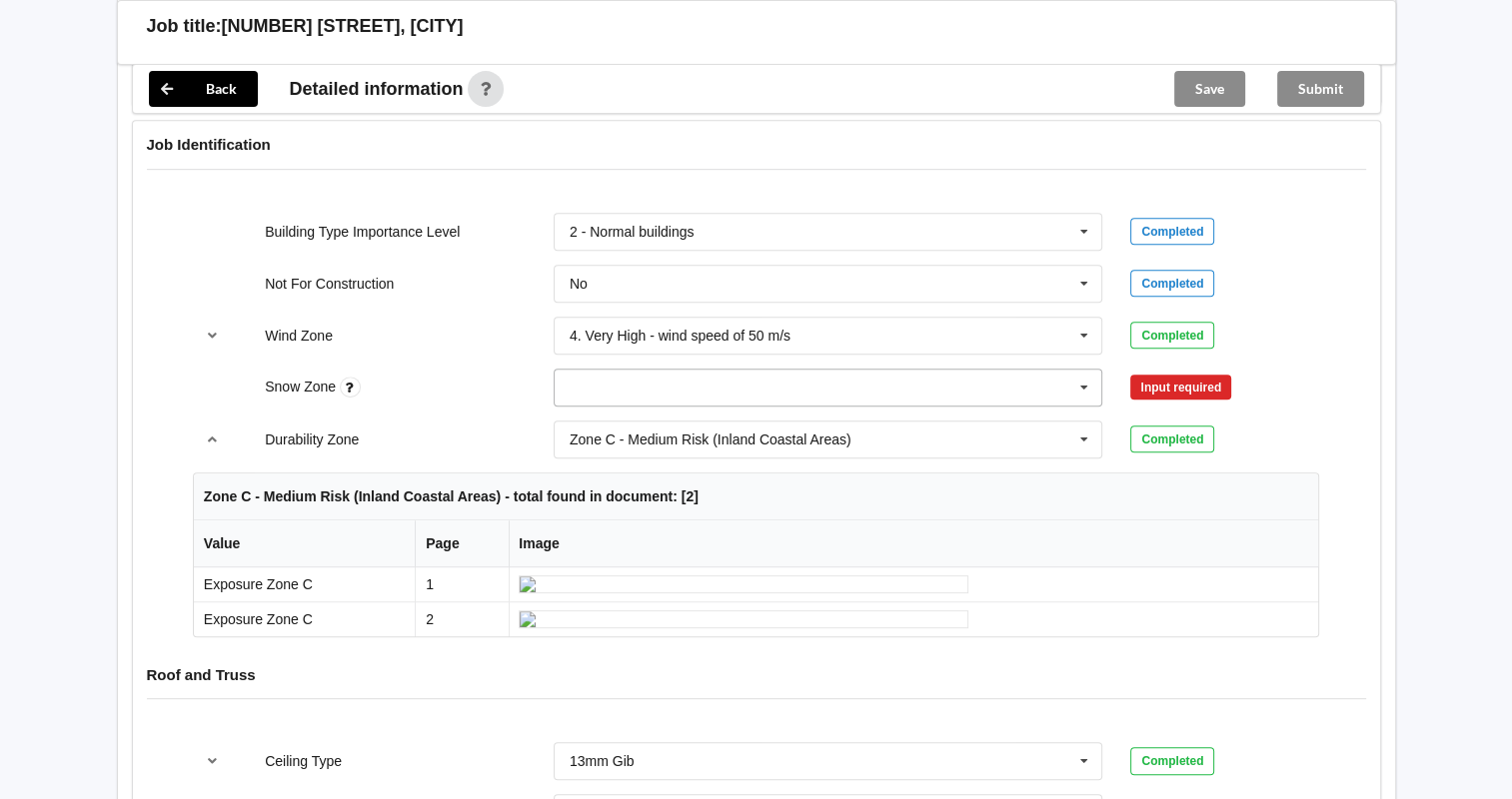 click at bounding box center (829, 388) 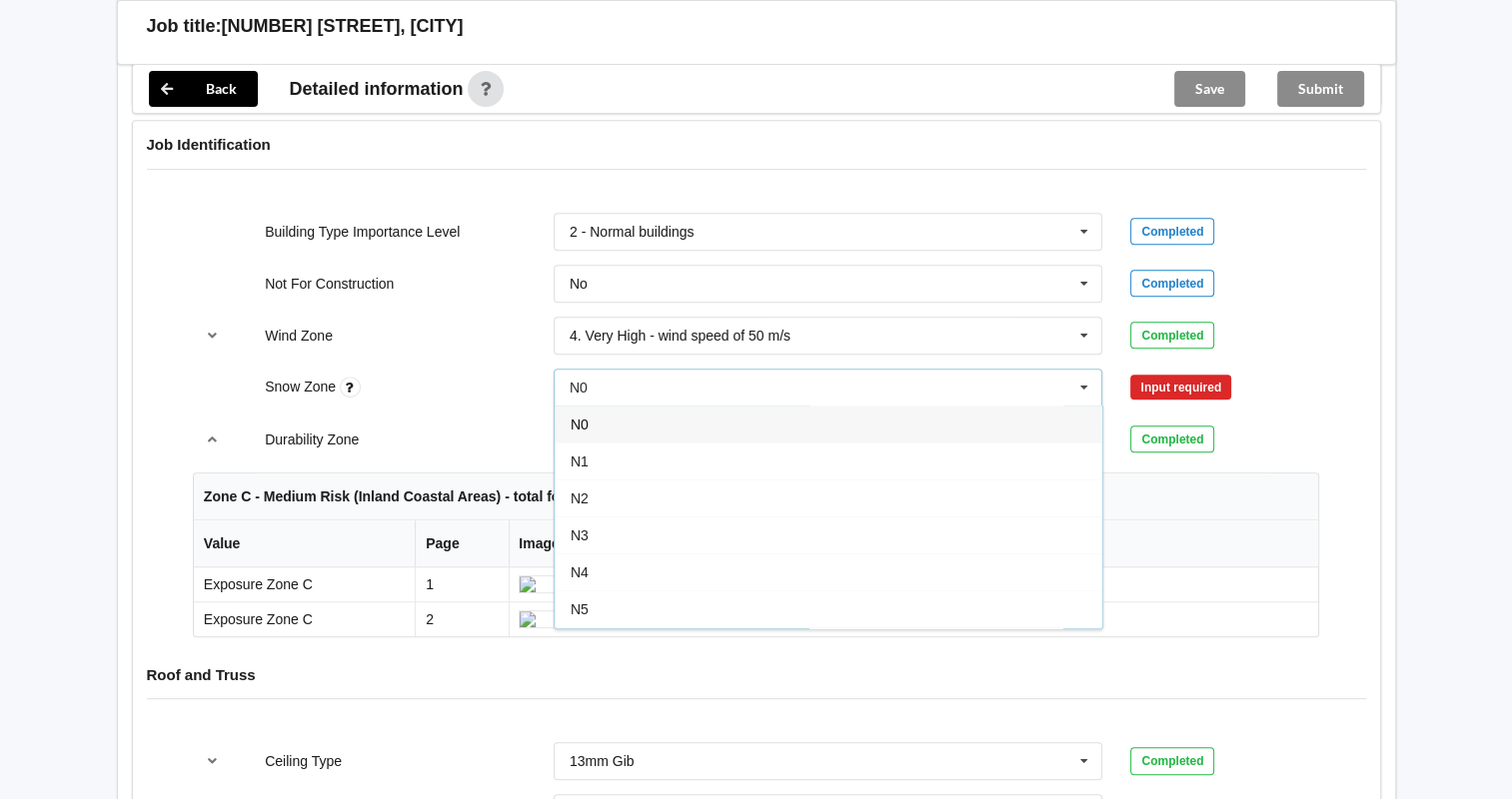 click on "N0" at bounding box center [828, 423] 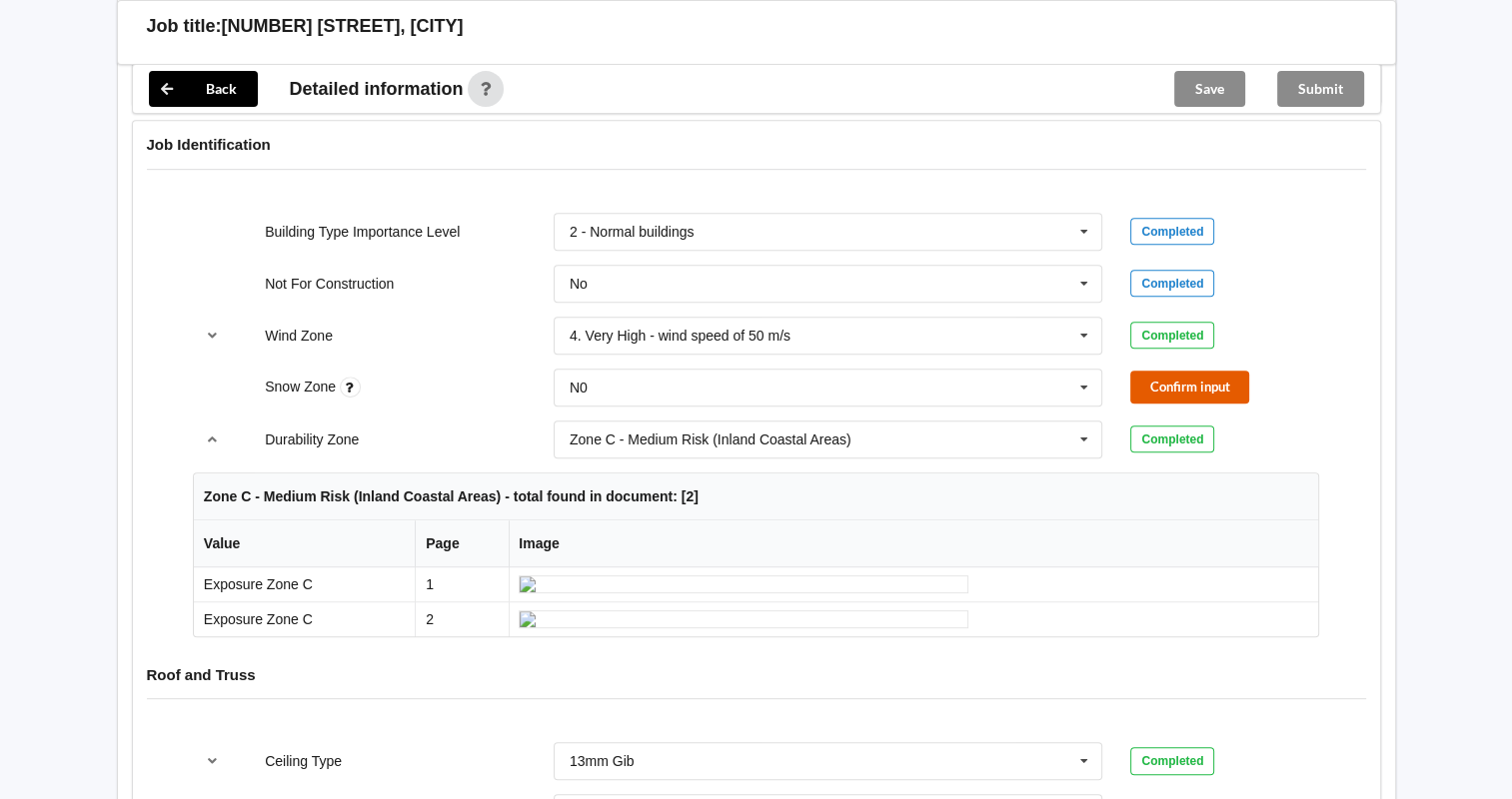 click on "Confirm input" at bounding box center [1189, 387] 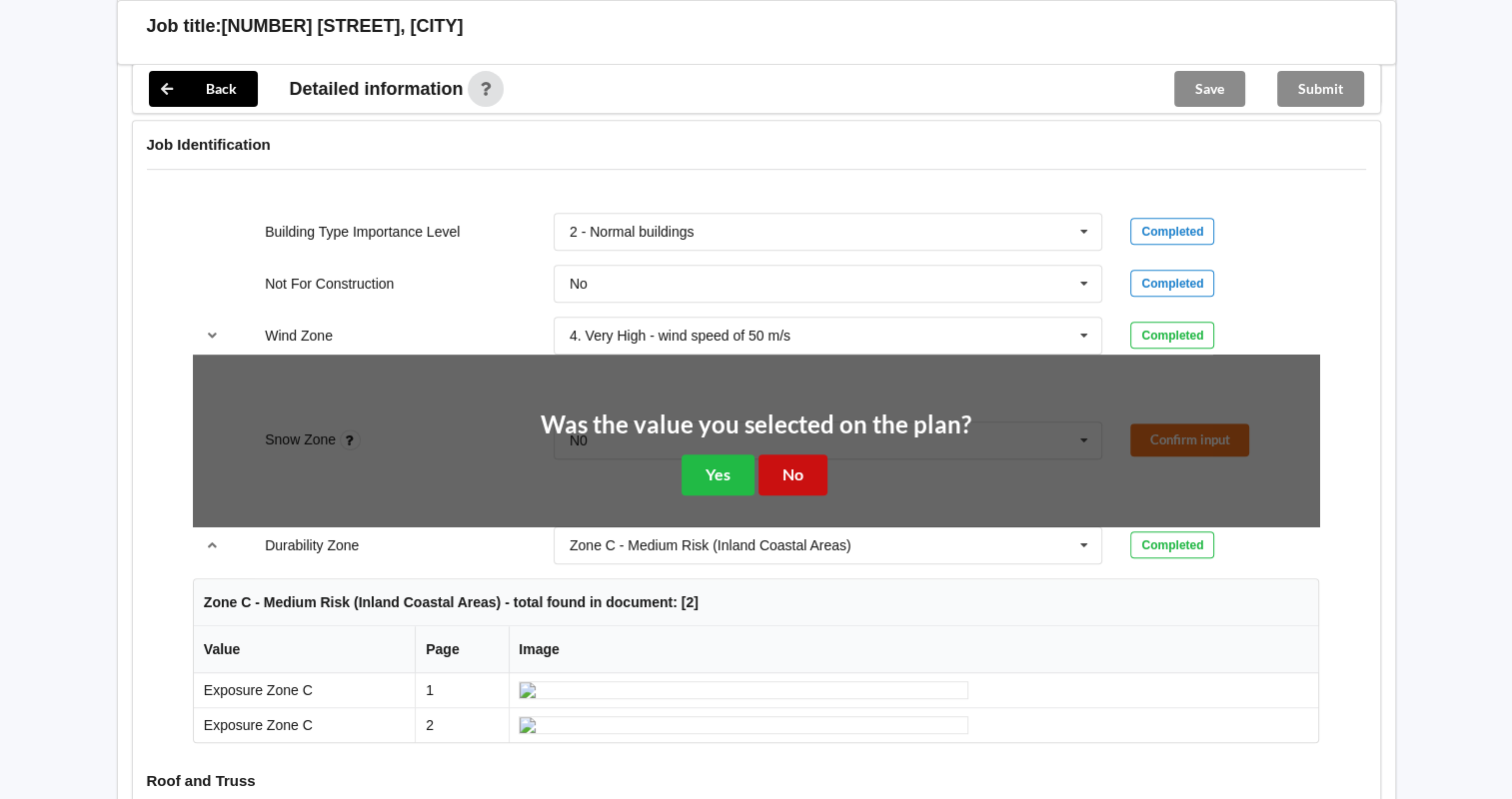 click on "No" at bounding box center (792, 474) 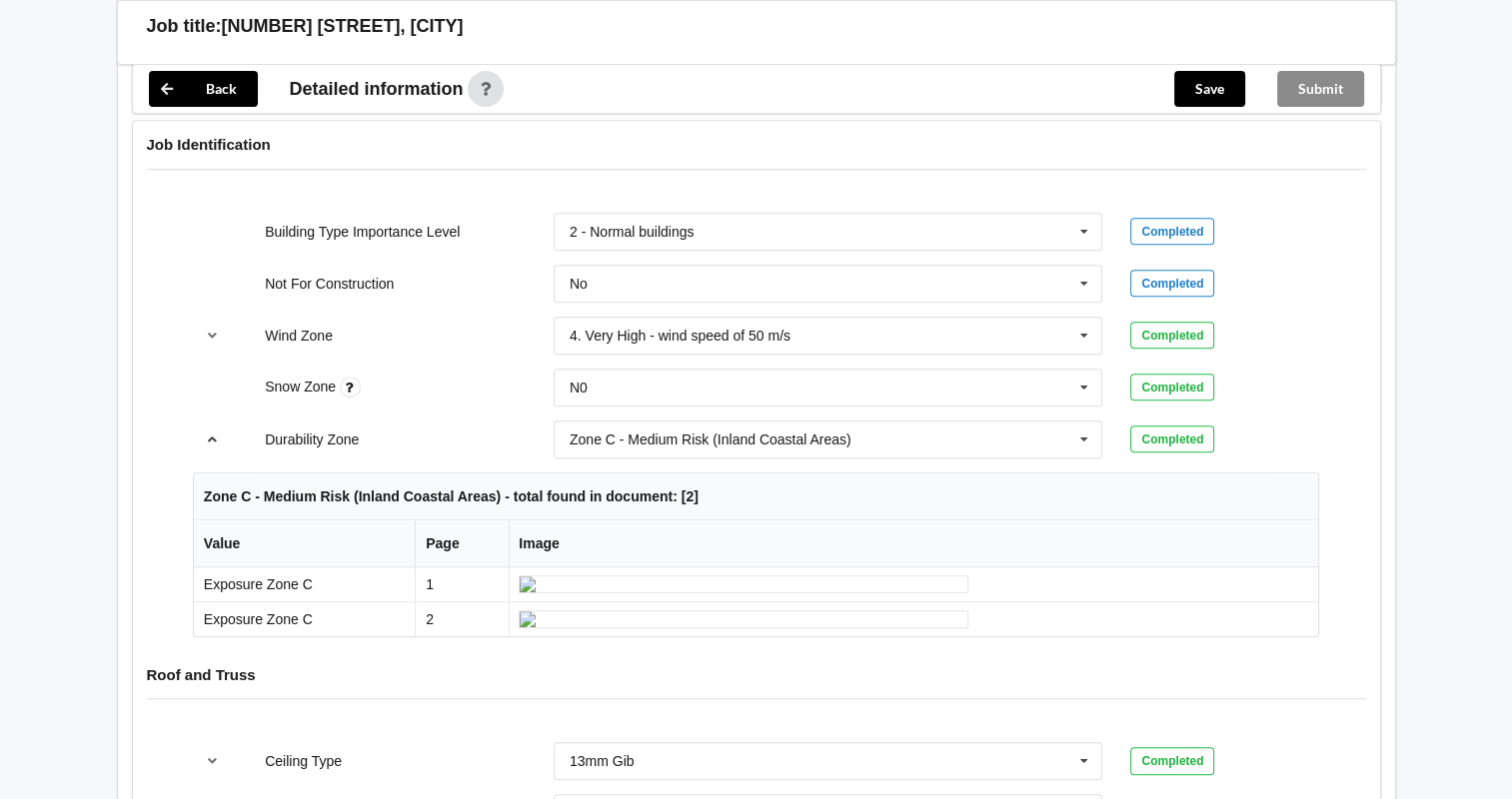 click at bounding box center (212, 438) 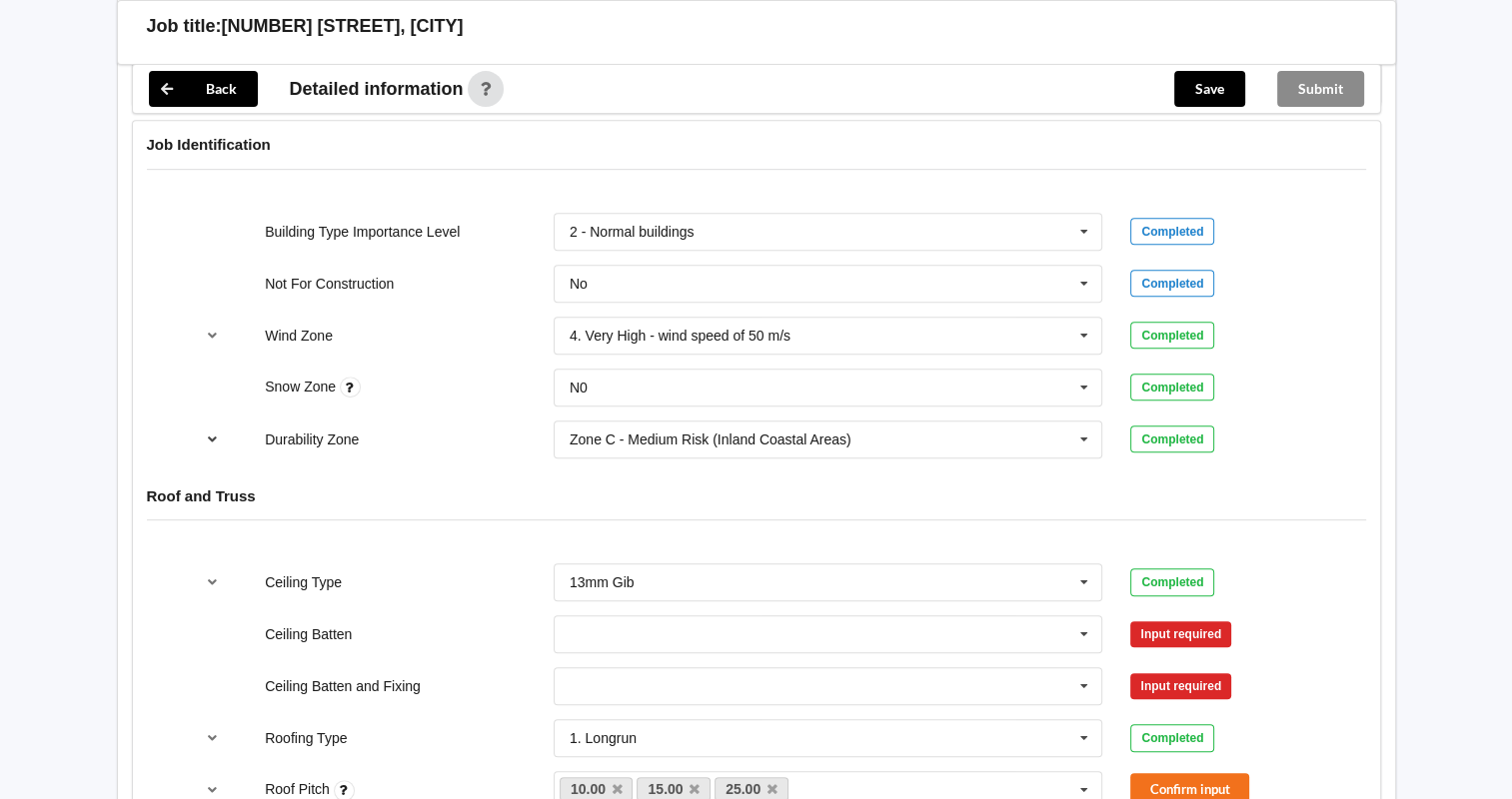 scroll, scrollTop: 999, scrollLeft: 0, axis: vertical 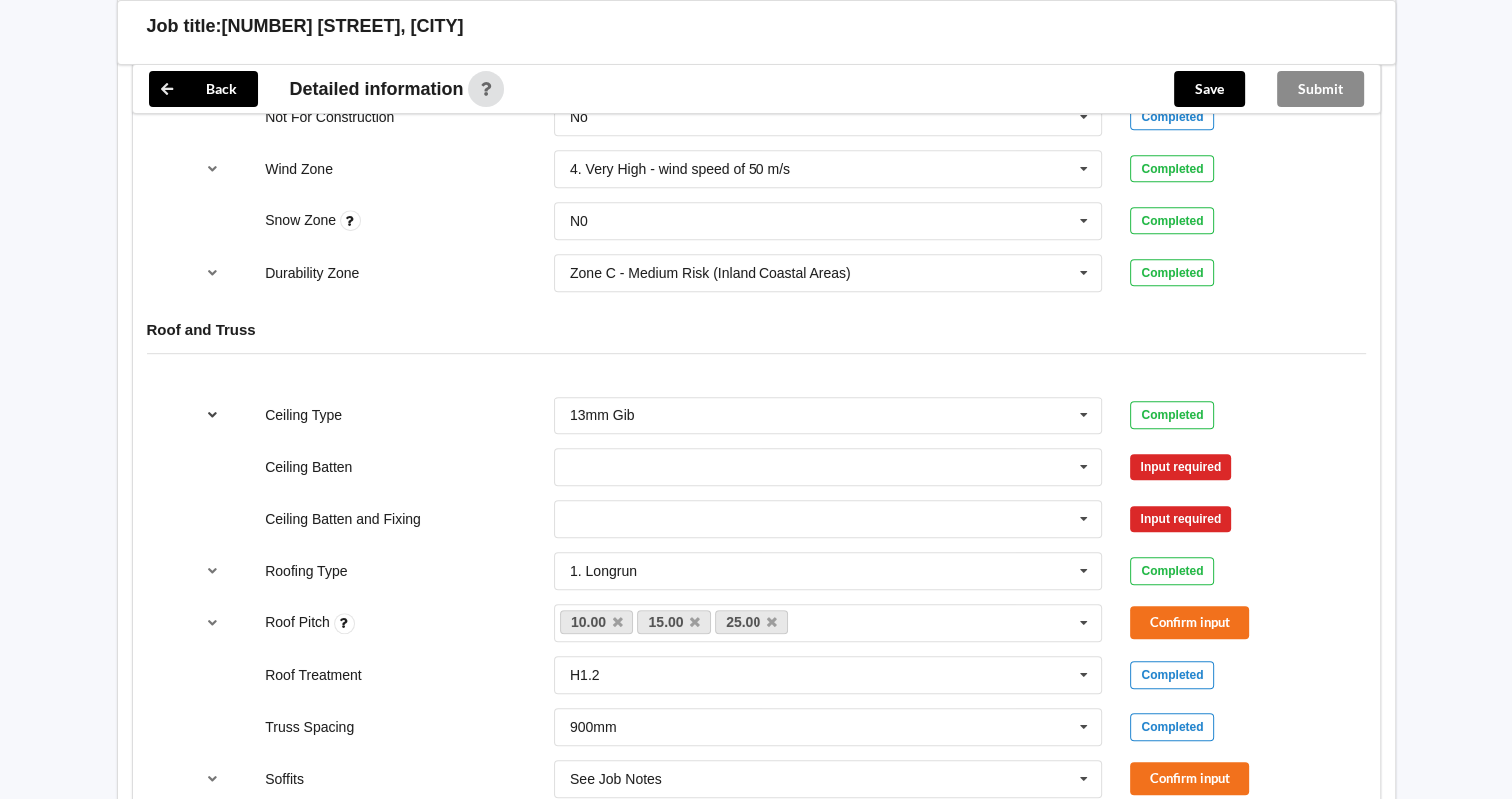 click at bounding box center [212, 414] 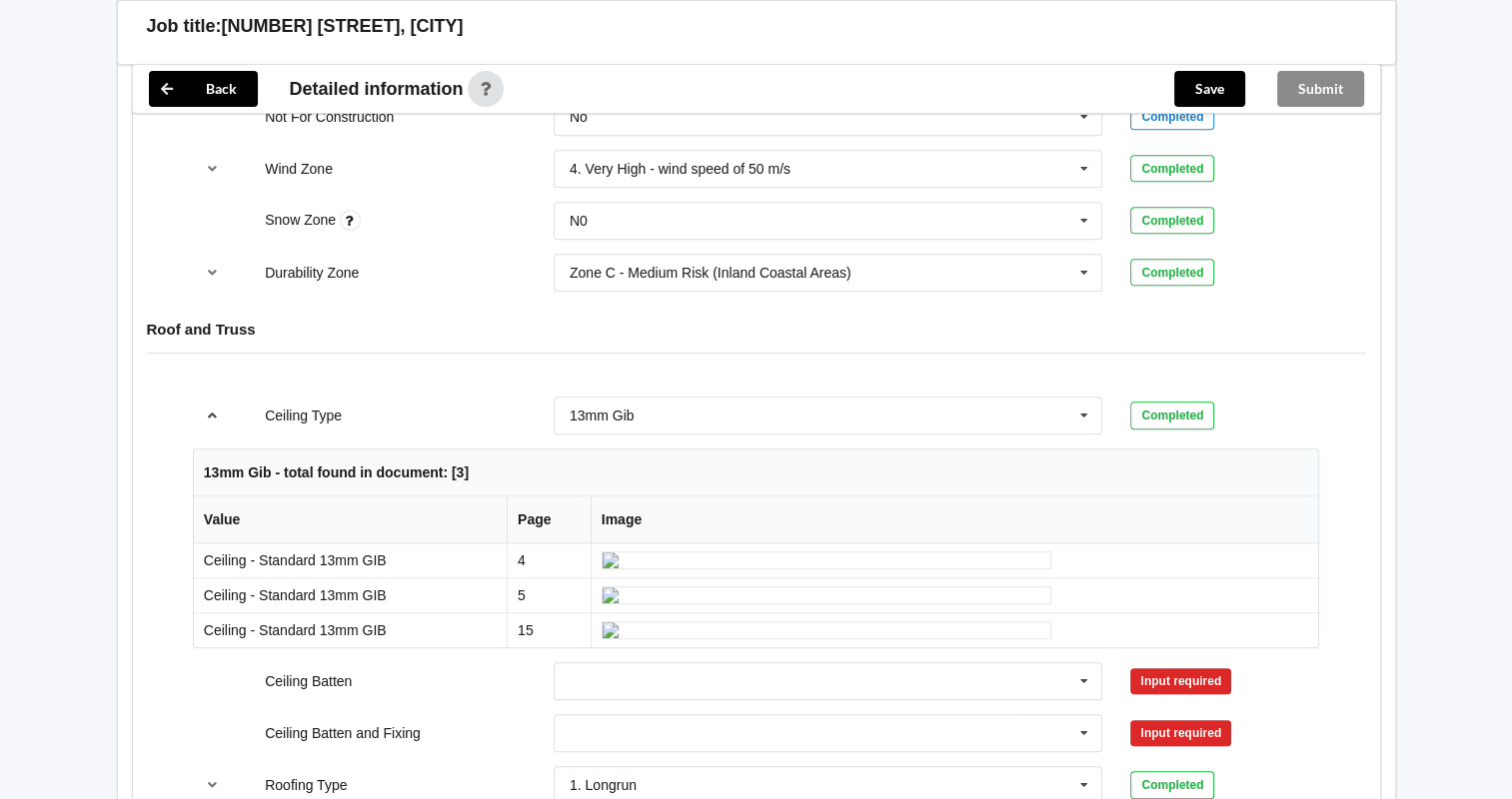 click at bounding box center [212, 414] 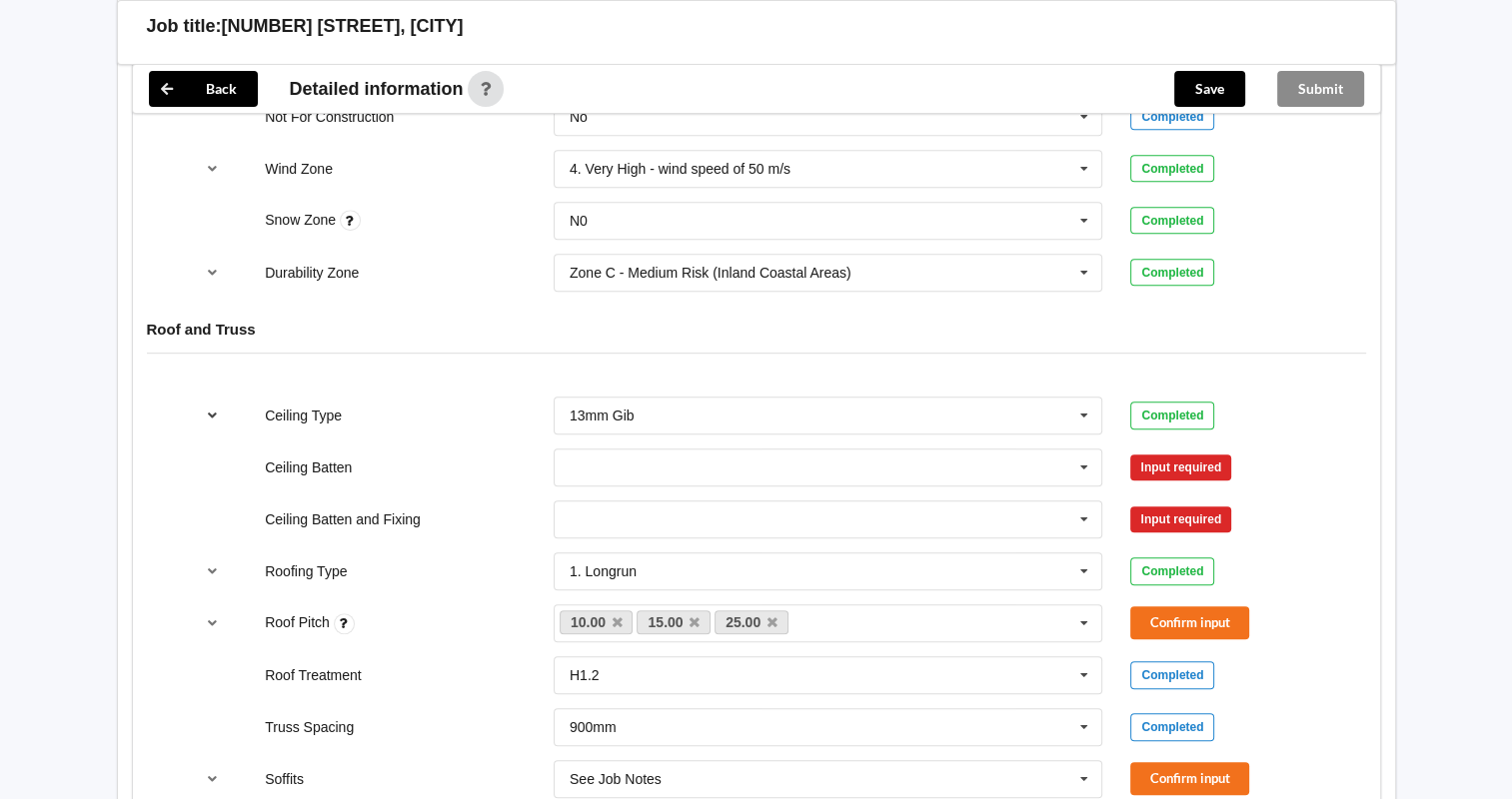 click at bounding box center [212, 414] 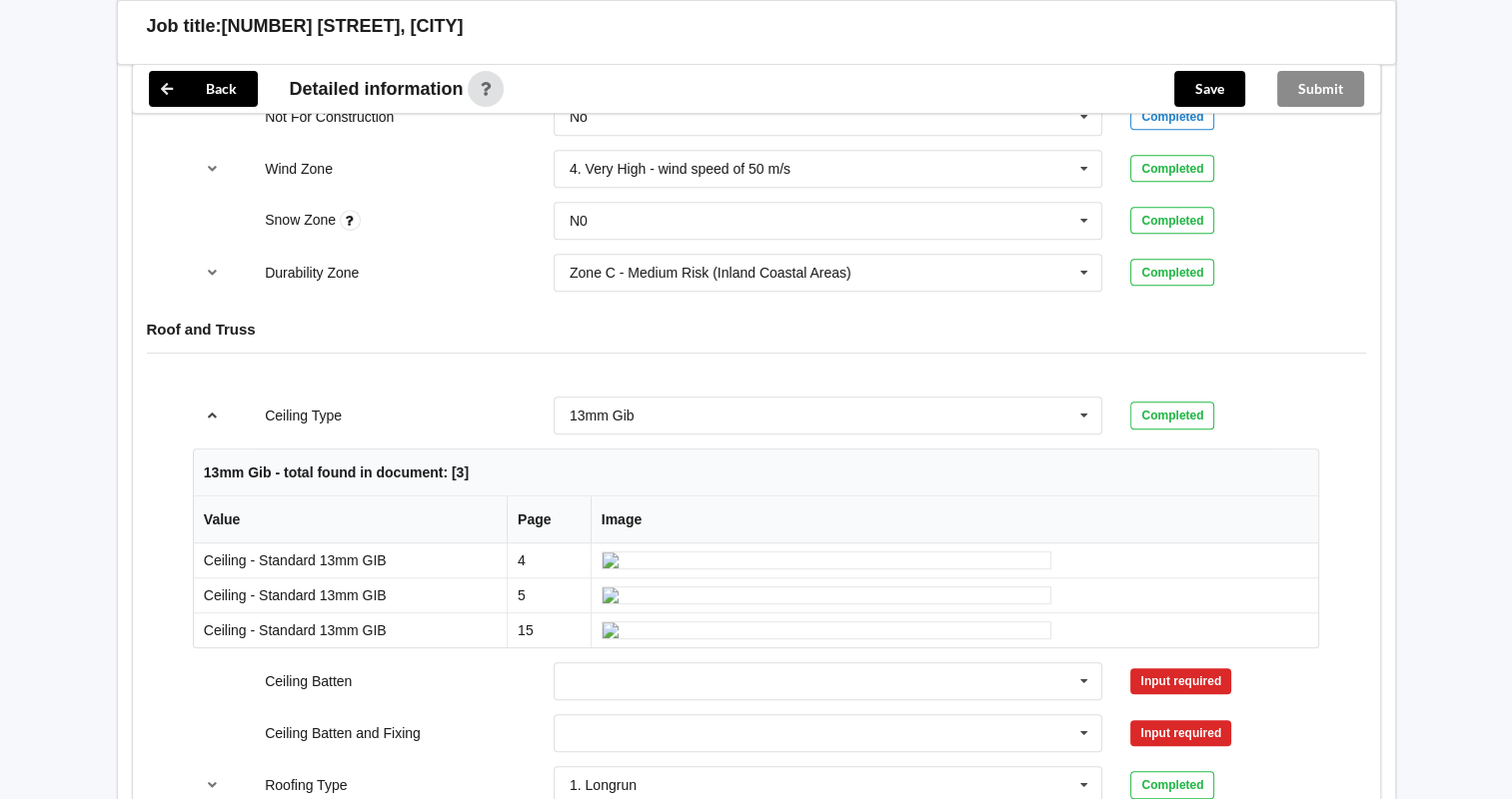 click at bounding box center [212, 414] 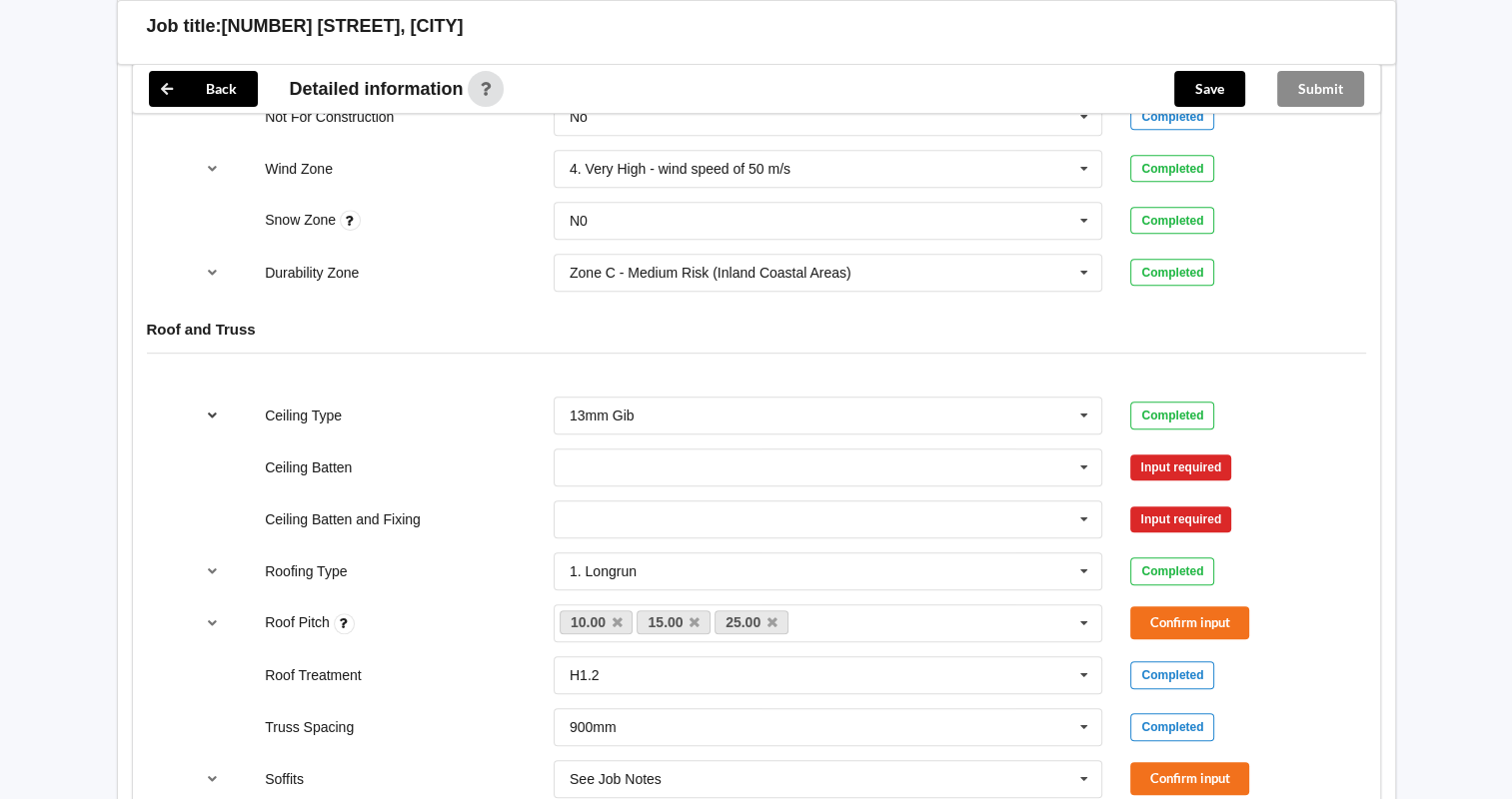 click at bounding box center (212, 414) 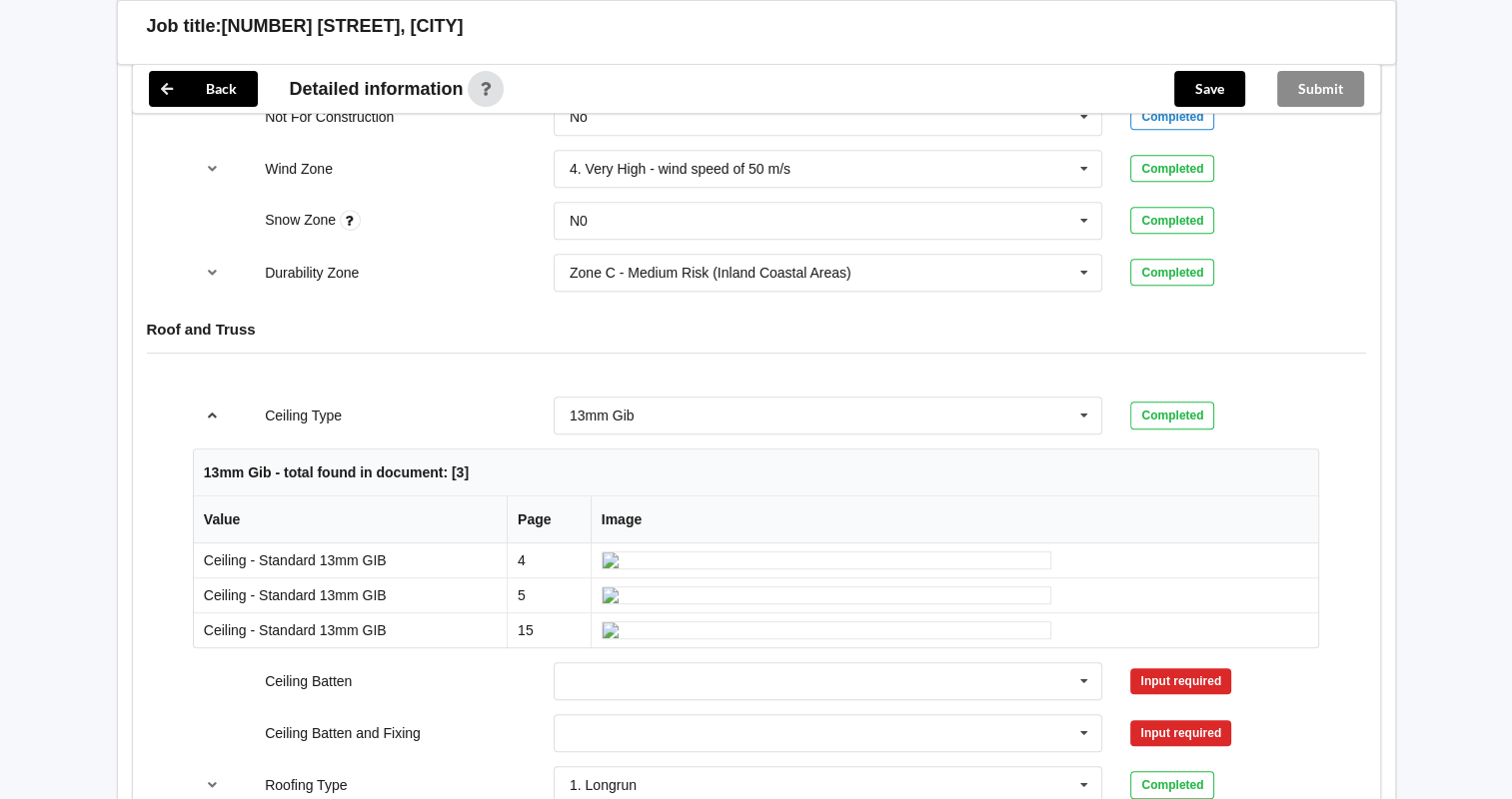 click at bounding box center [212, 414] 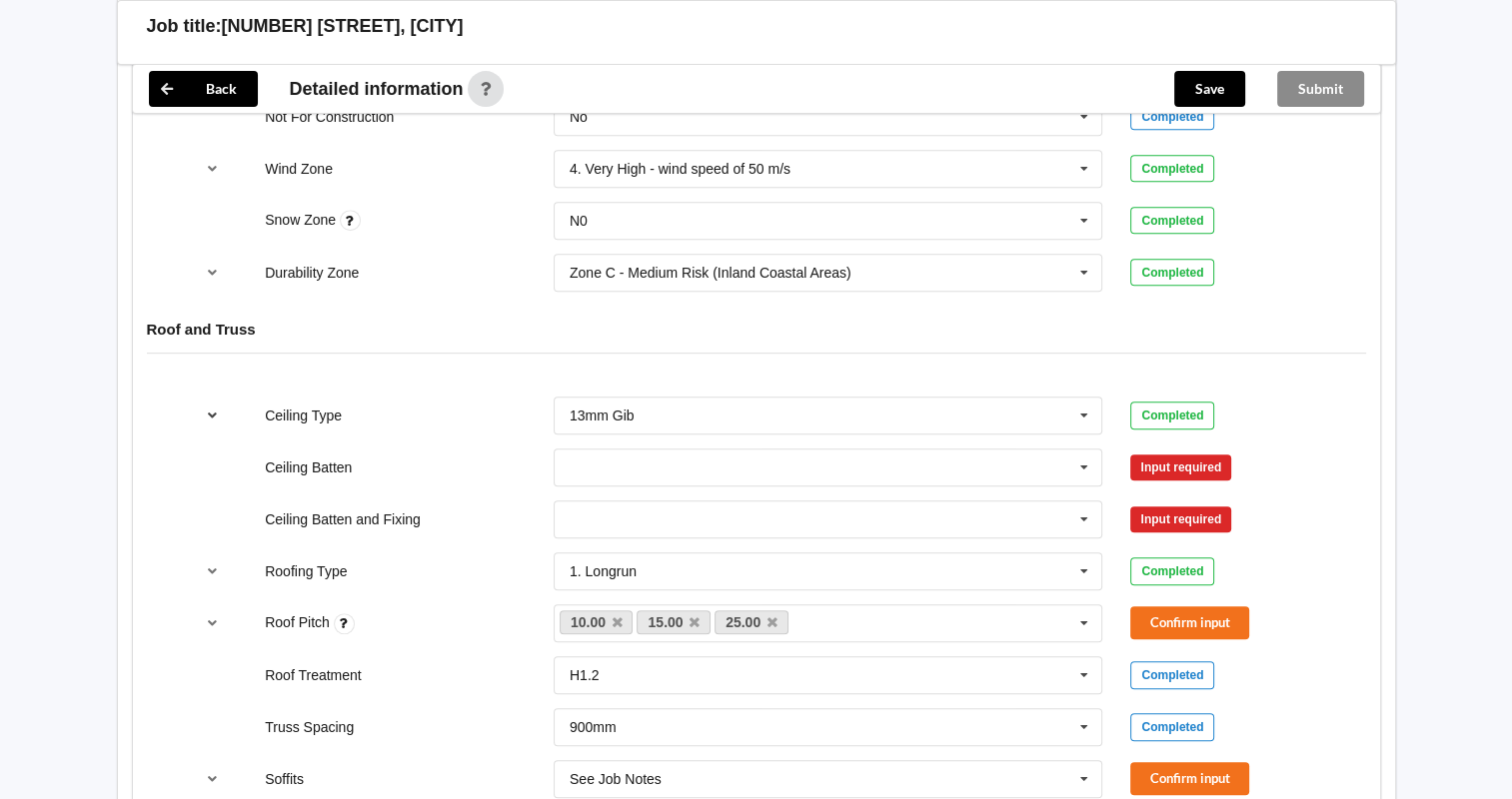 click at bounding box center [212, 414] 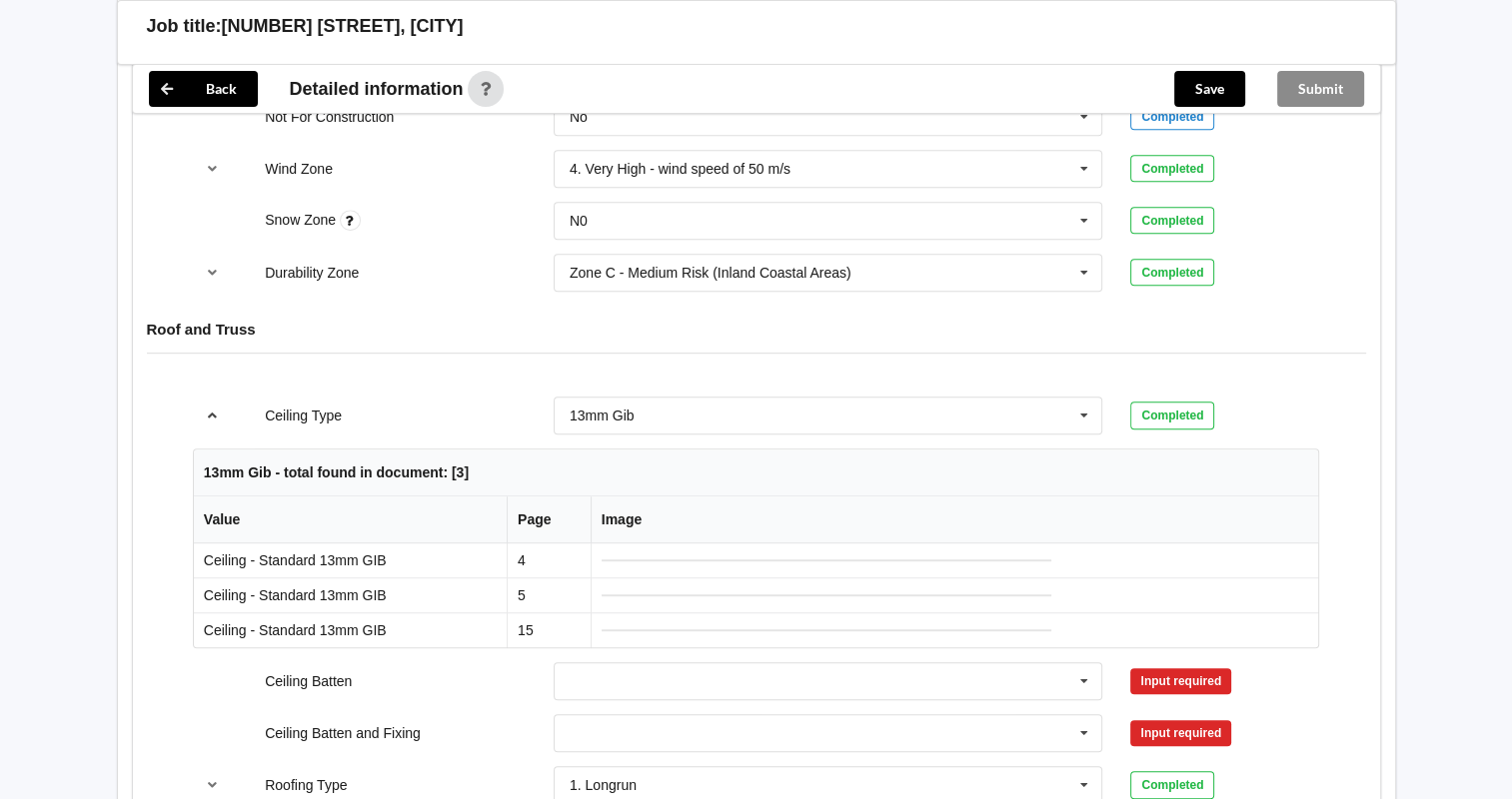 type 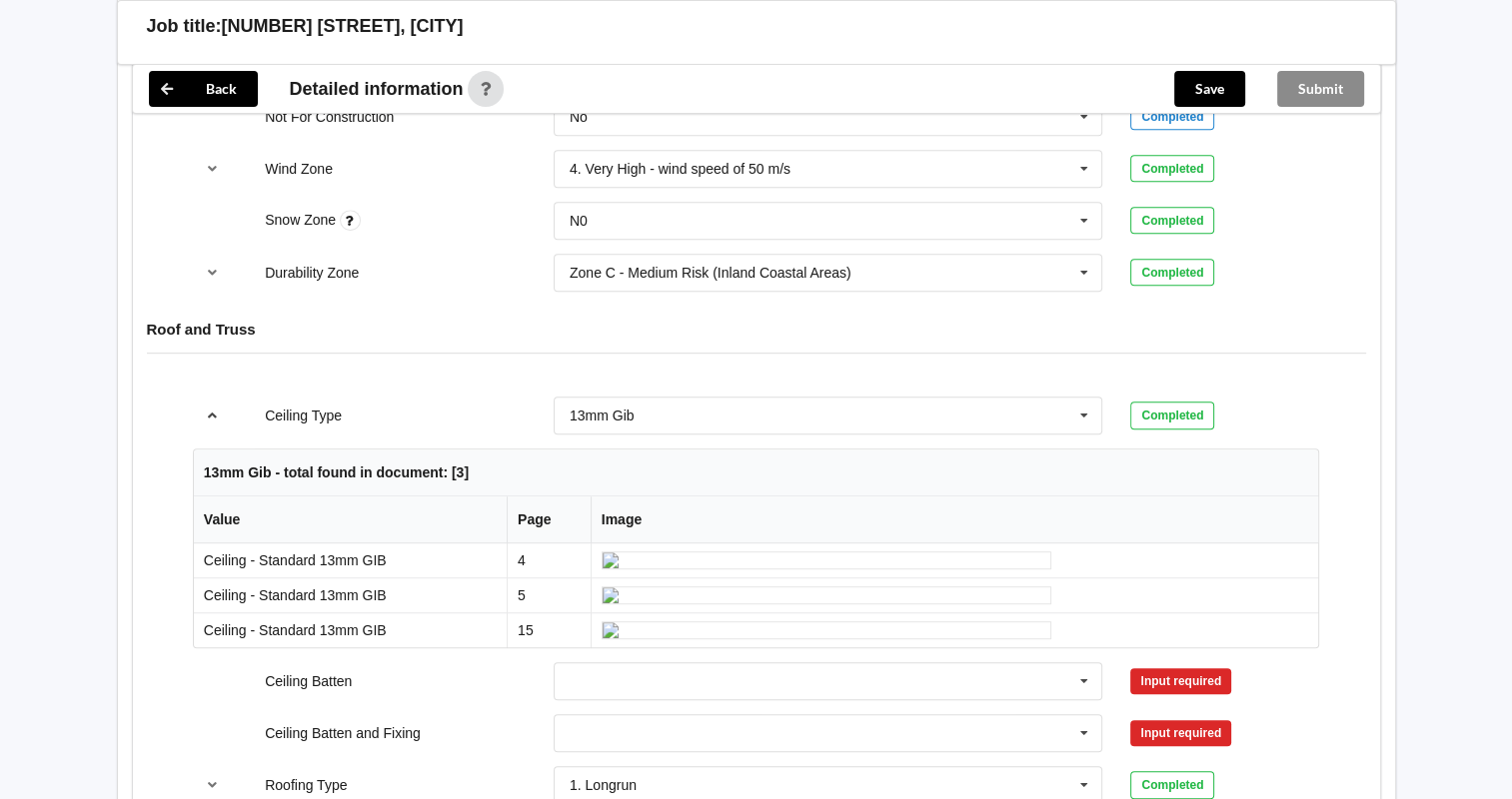 click at bounding box center (212, 414) 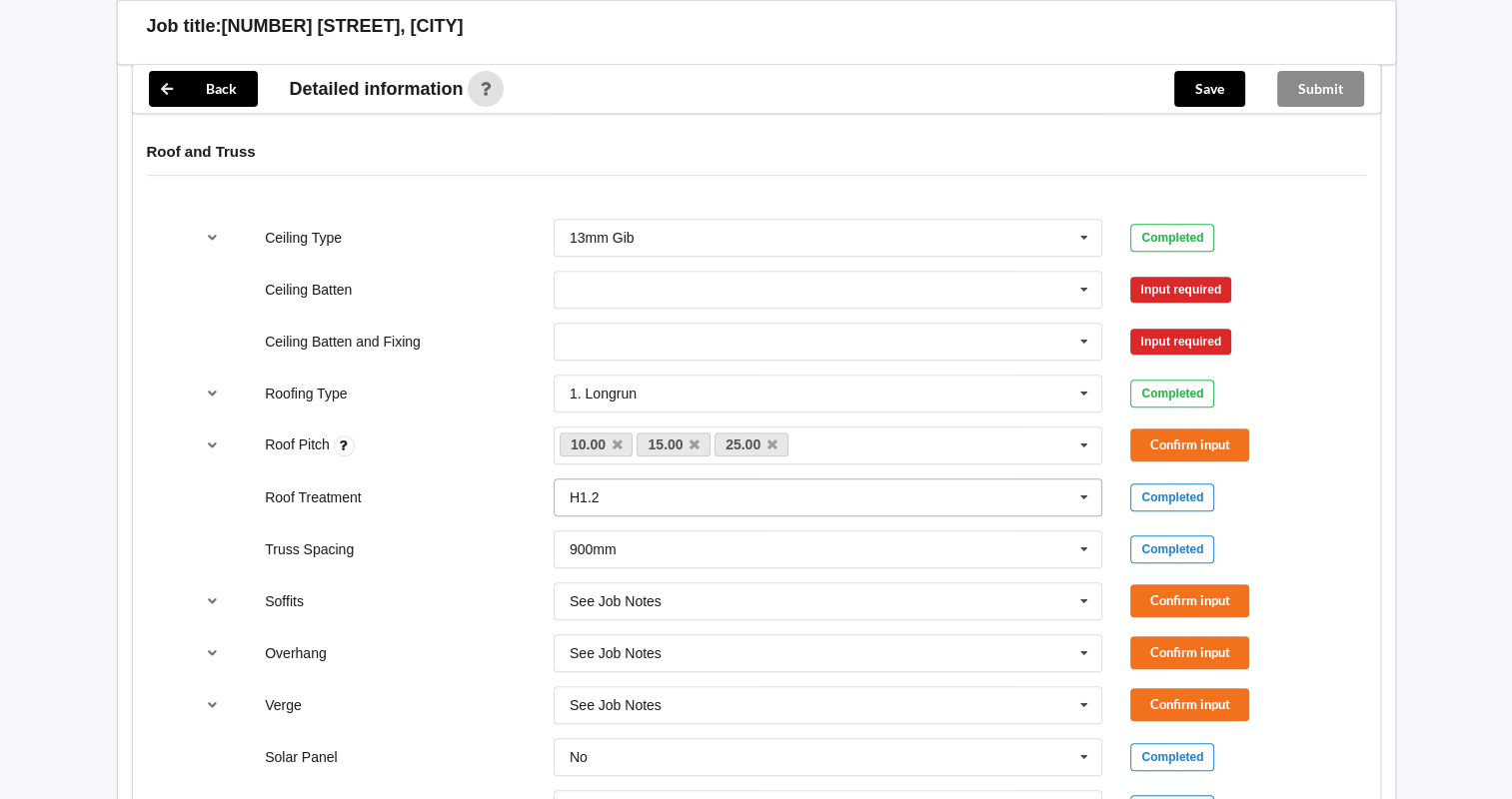 scroll, scrollTop: 999, scrollLeft: 0, axis: vertical 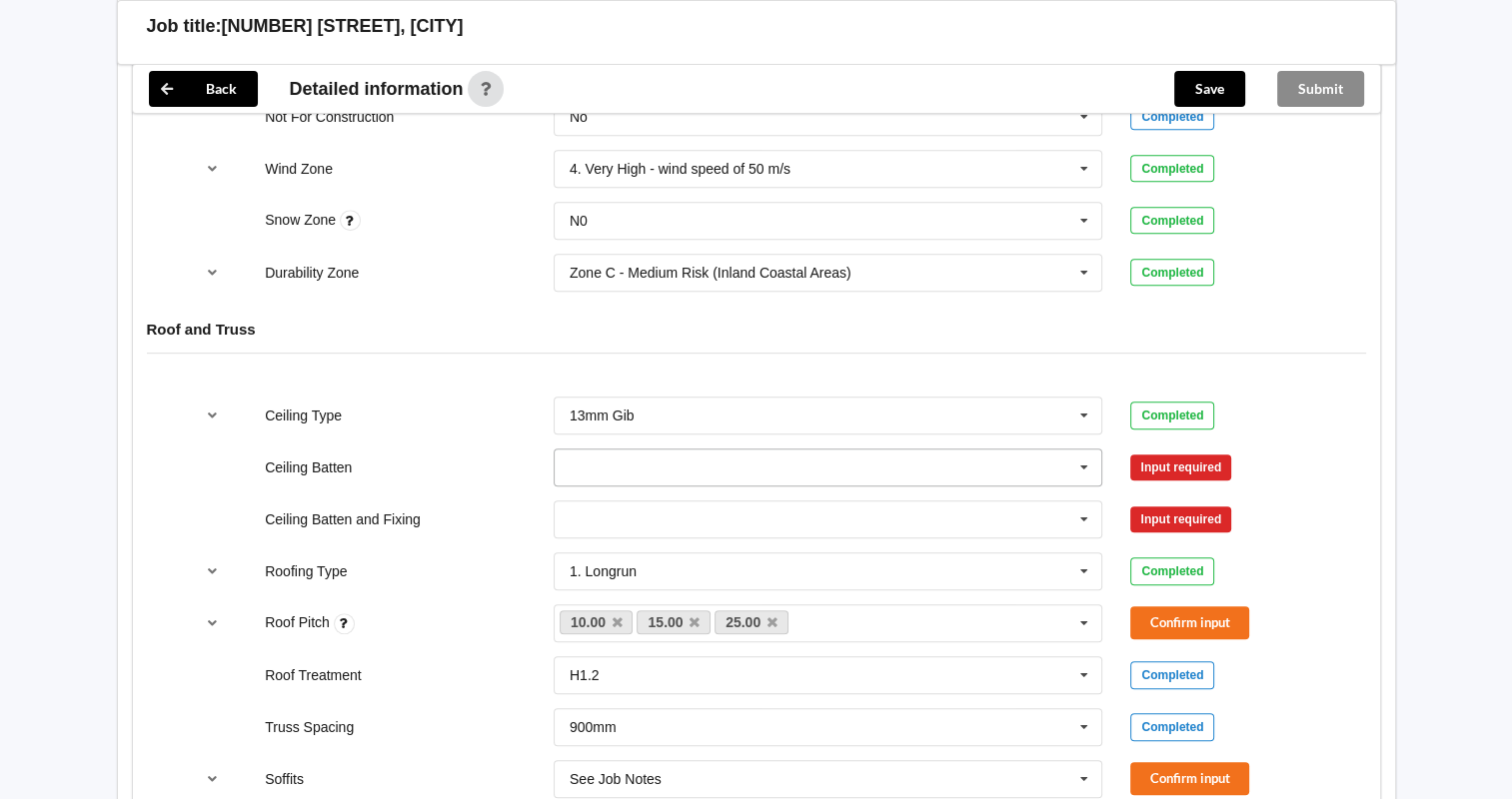 click at bounding box center (1084, 467) 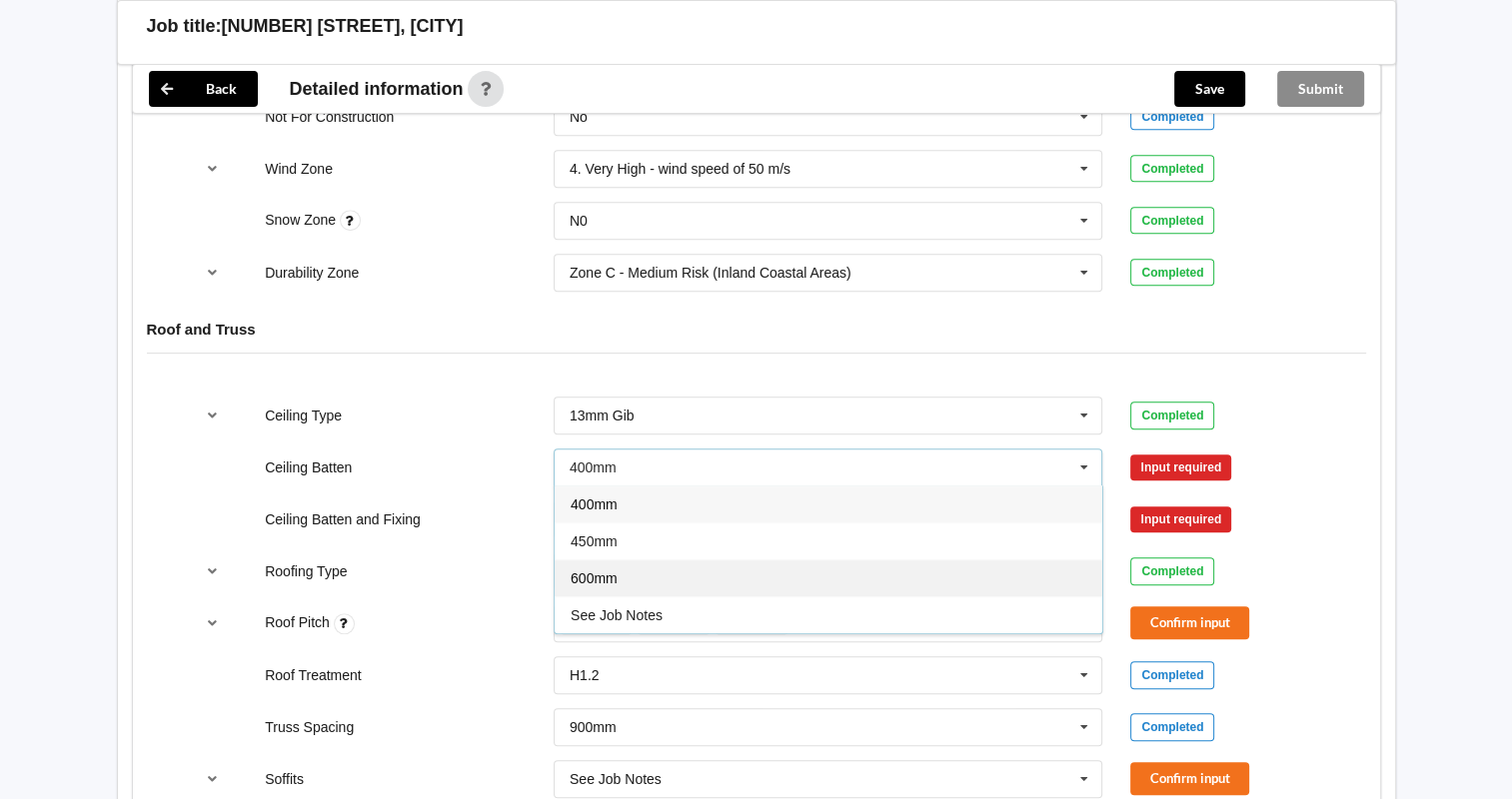 click on "600mm" at bounding box center [828, 577] 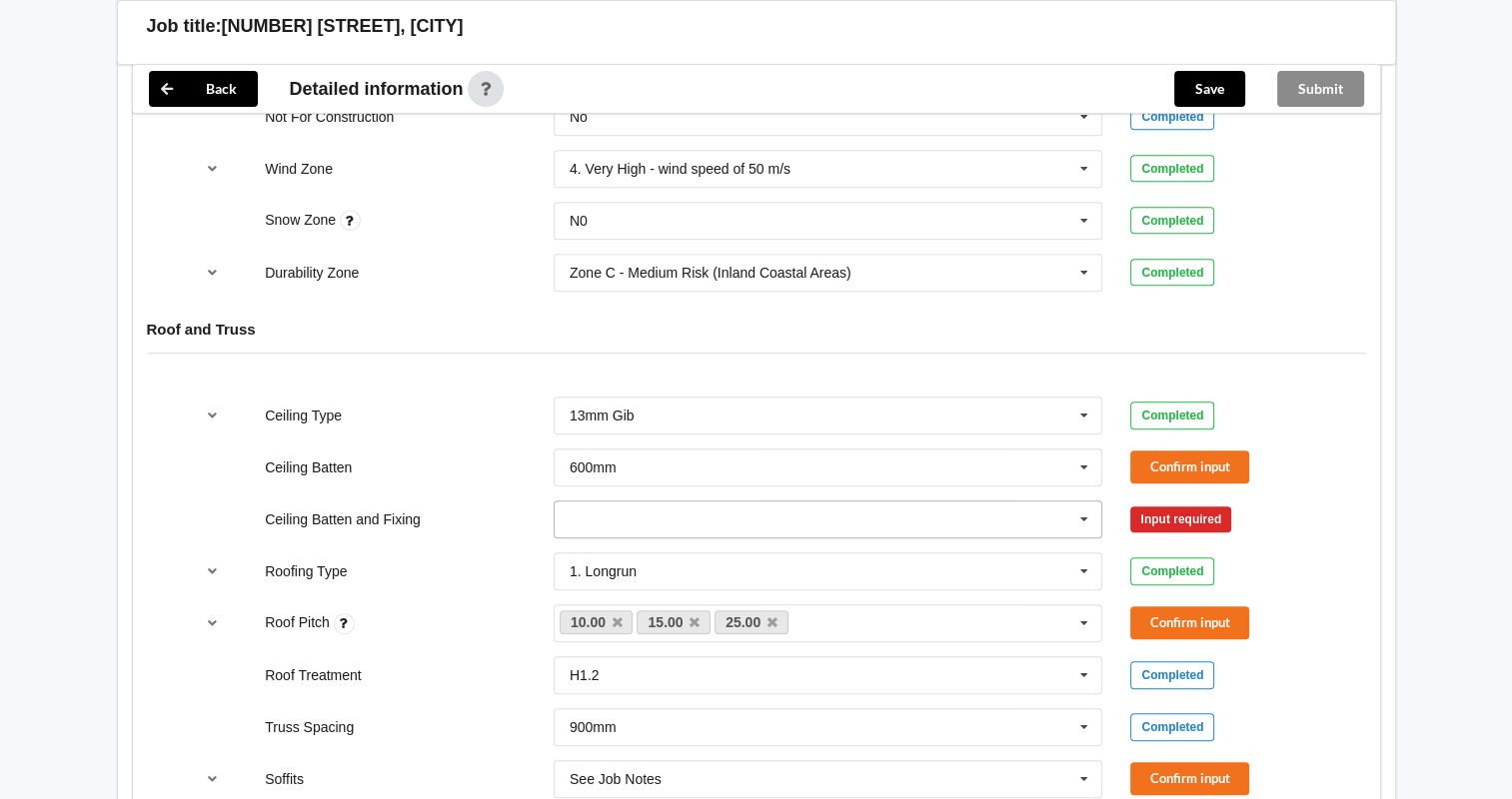 click at bounding box center (1084, 519) 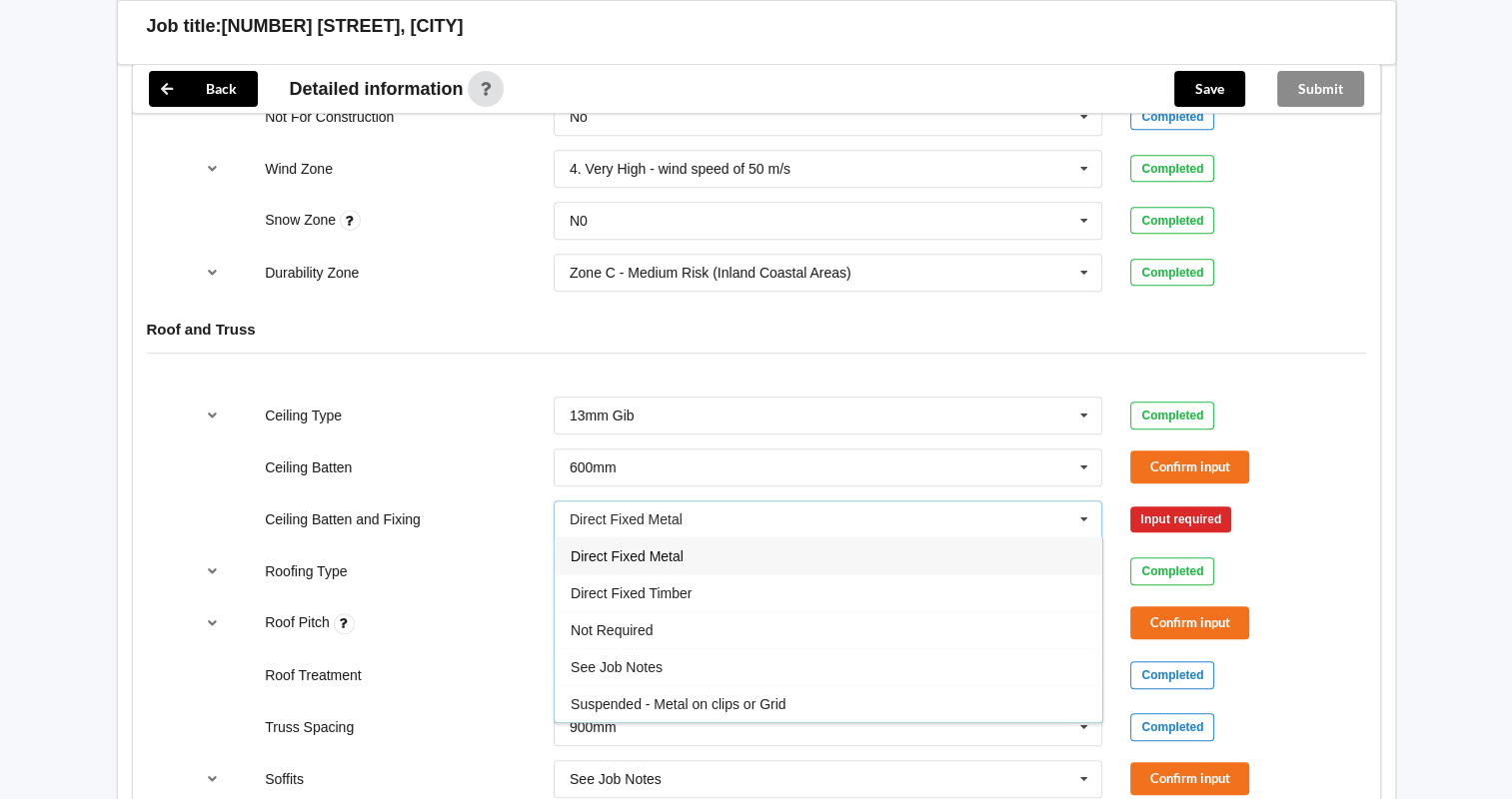click on "Direct Fixed Metal" at bounding box center [828, 555] 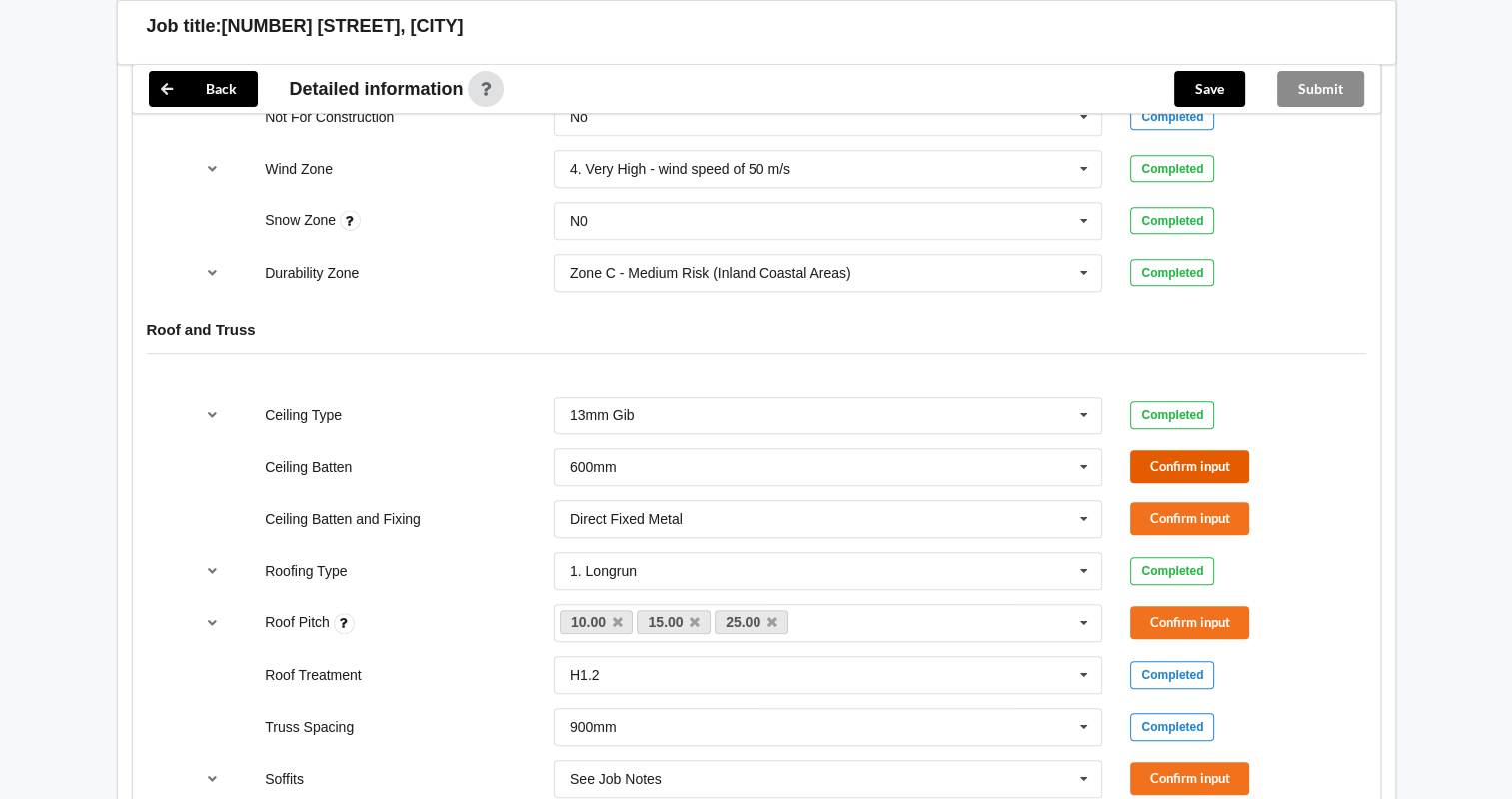click on "Confirm input" at bounding box center (1189, 466) 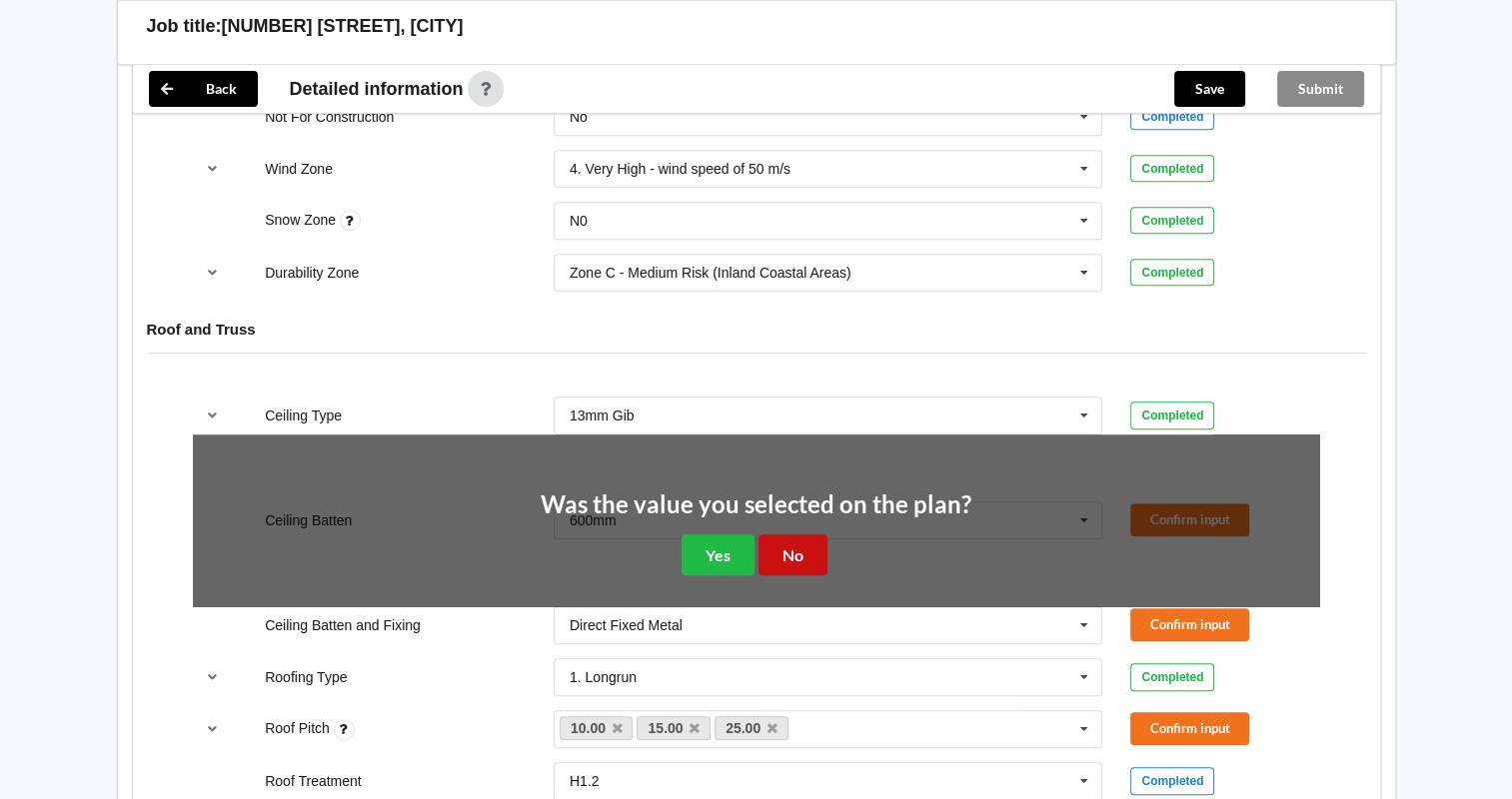 click on "No" at bounding box center (792, 554) 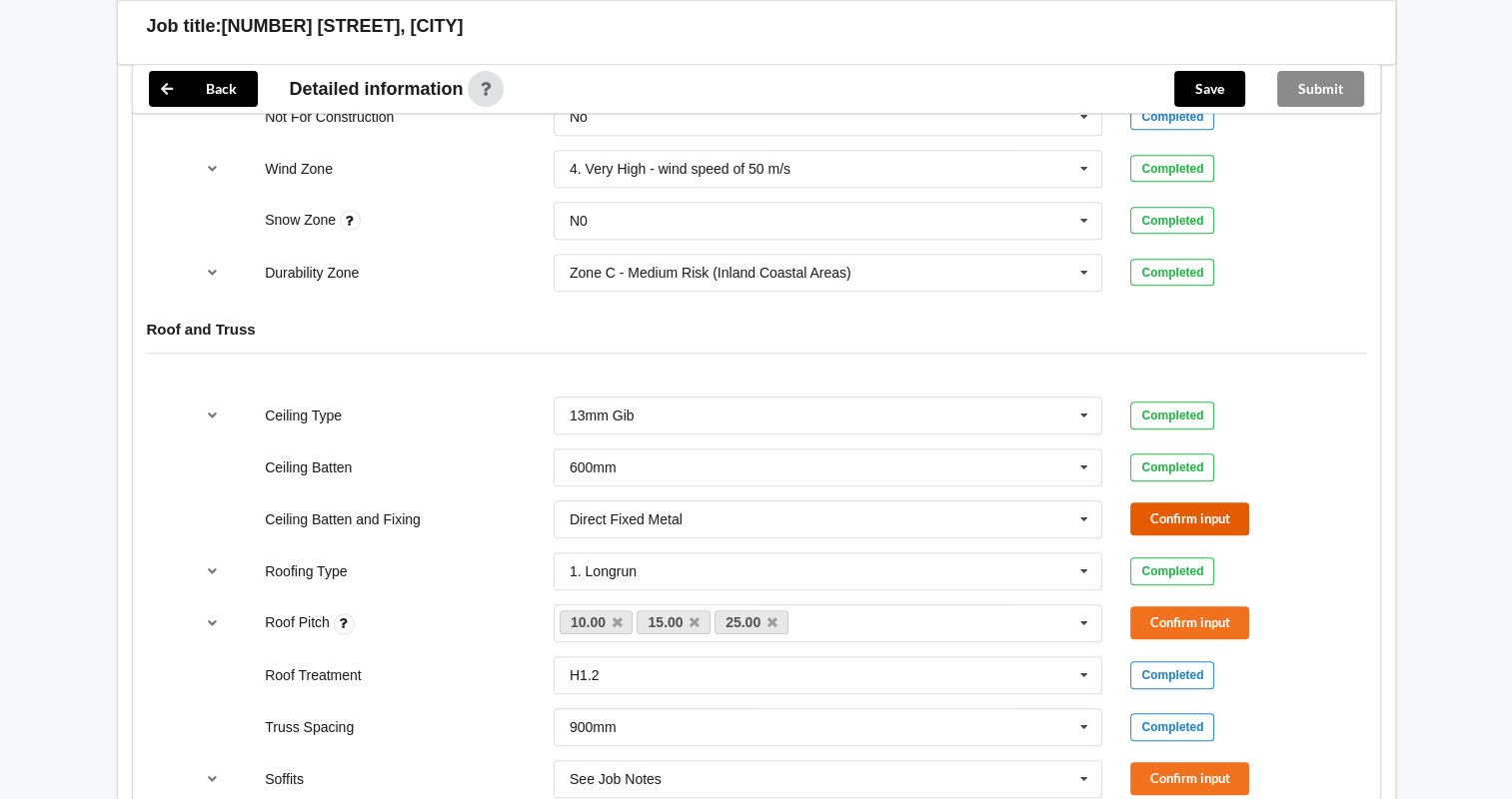 click on "Confirm input" at bounding box center [1189, 518] 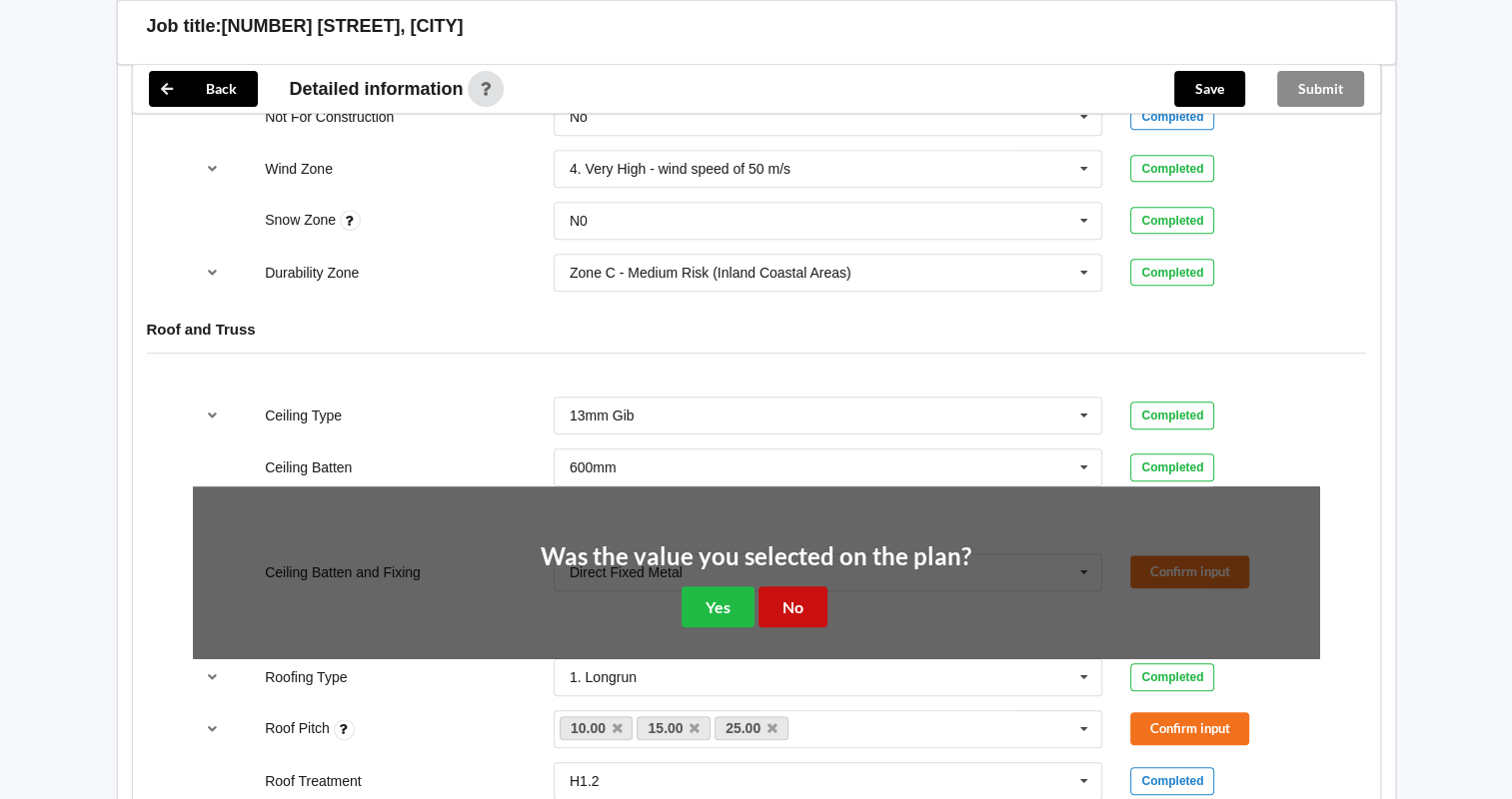 click on "No" at bounding box center (792, 606) 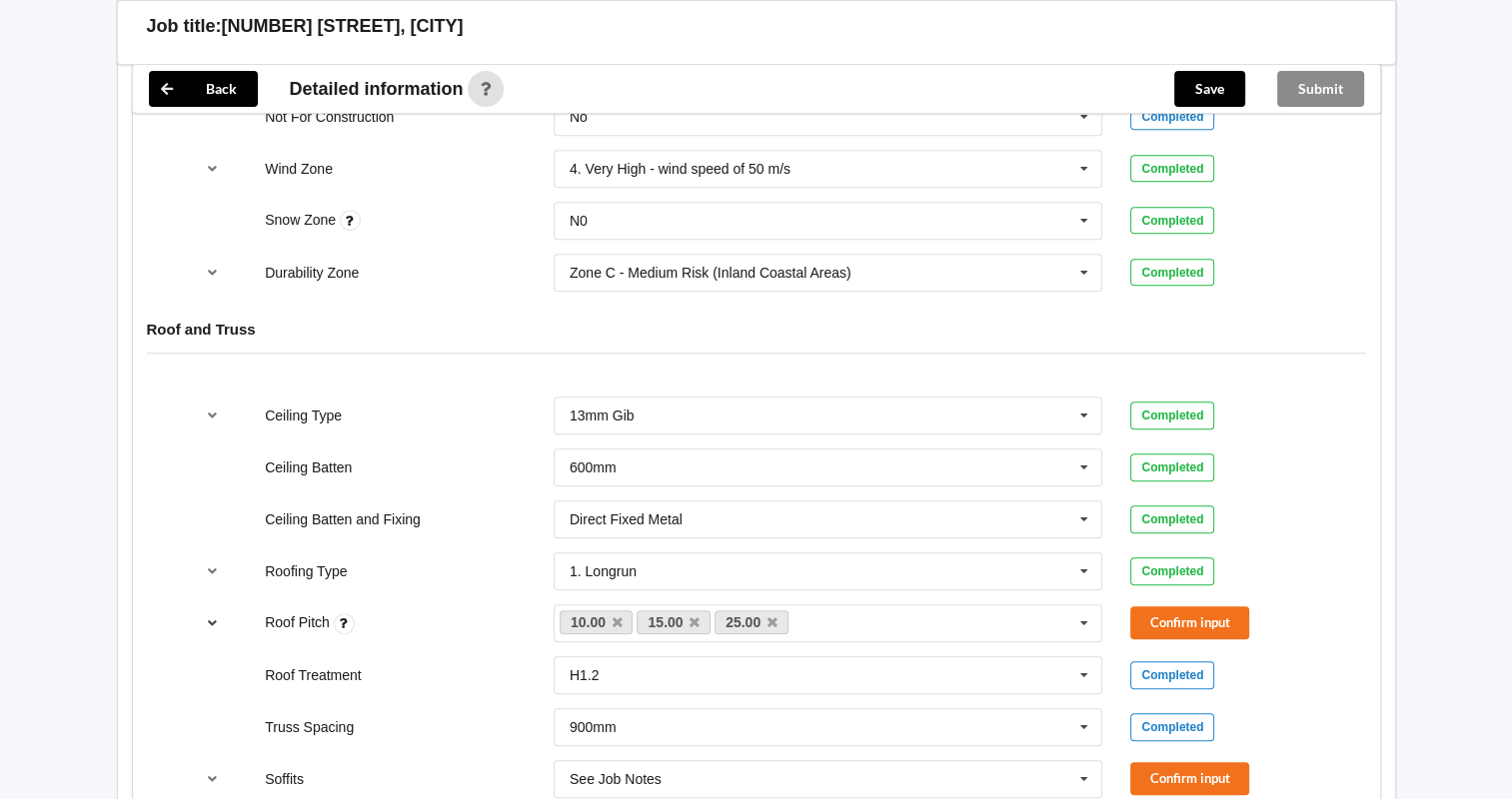 click at bounding box center (212, 622) 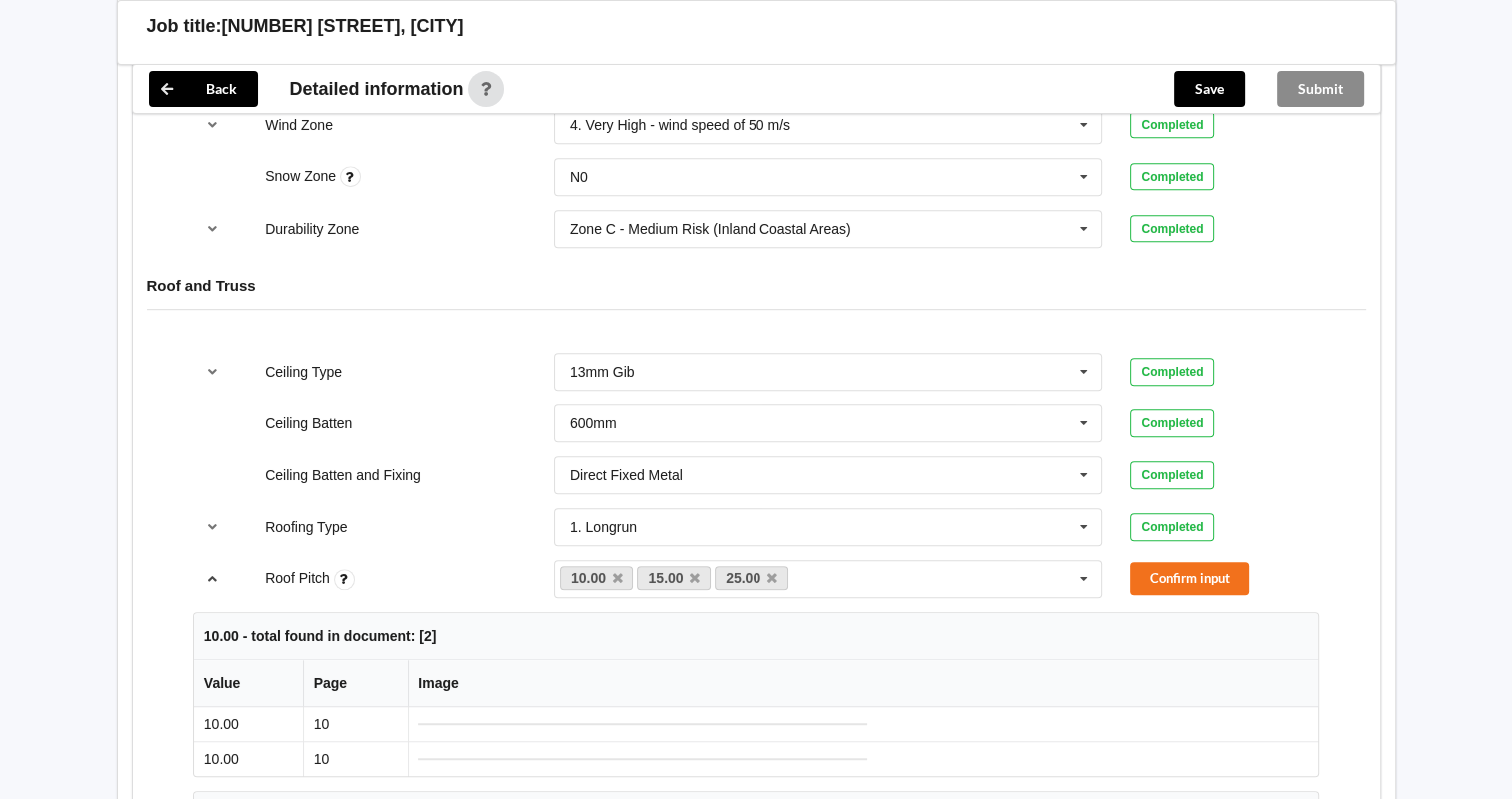 scroll, scrollTop: 999, scrollLeft: 0, axis: vertical 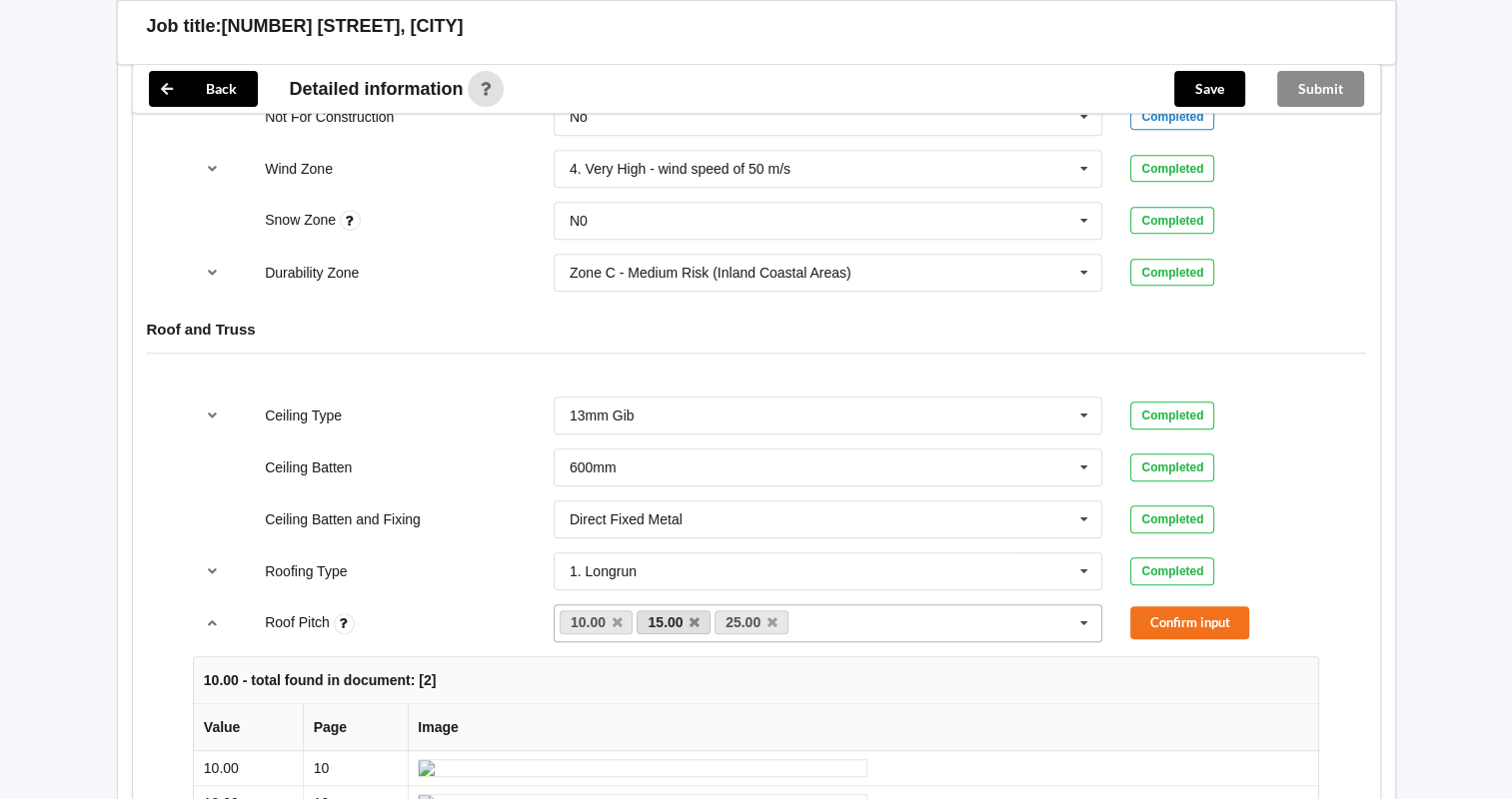 click on "15.00" at bounding box center [674, 622] 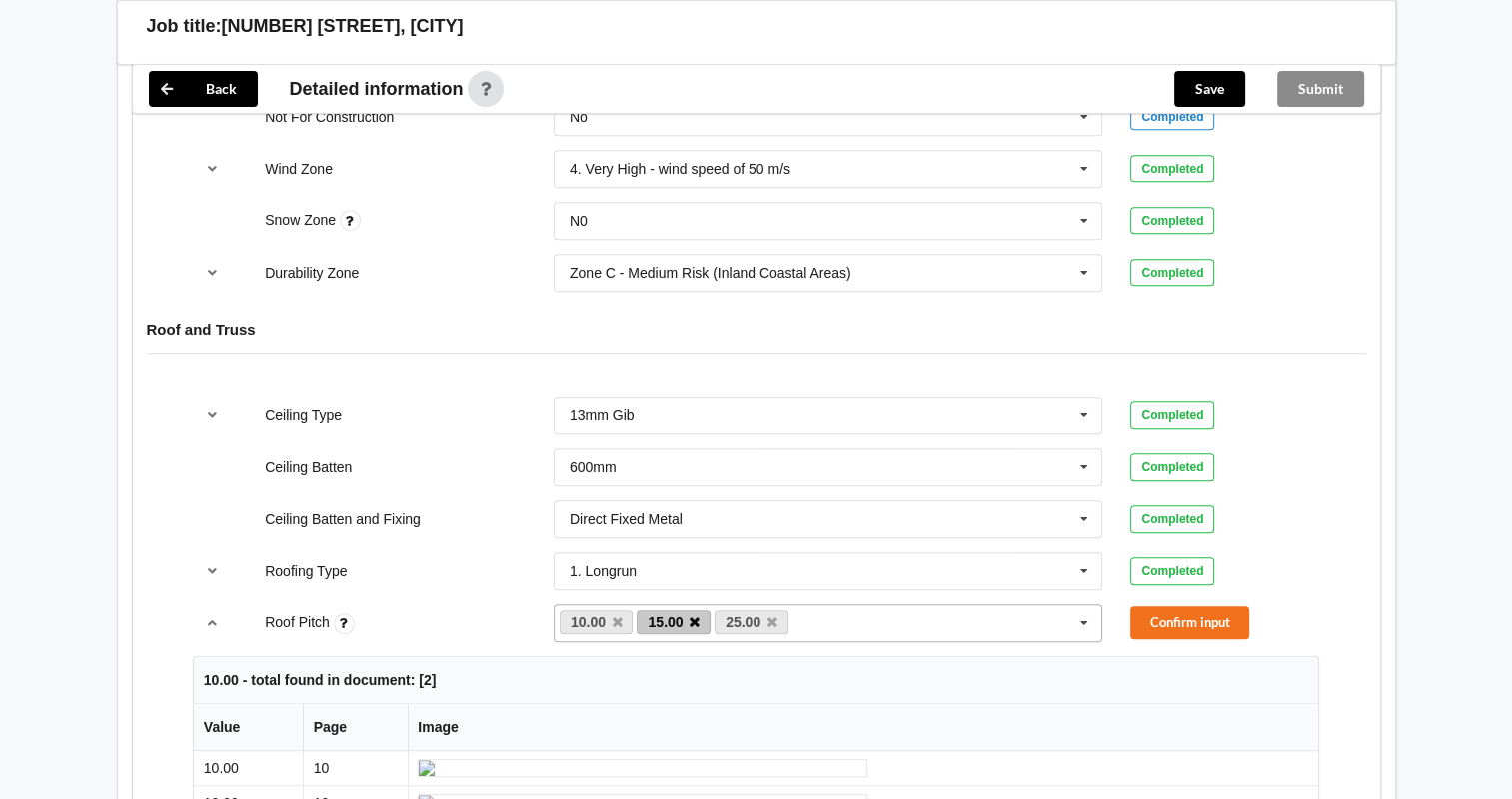 click at bounding box center [695, 622] 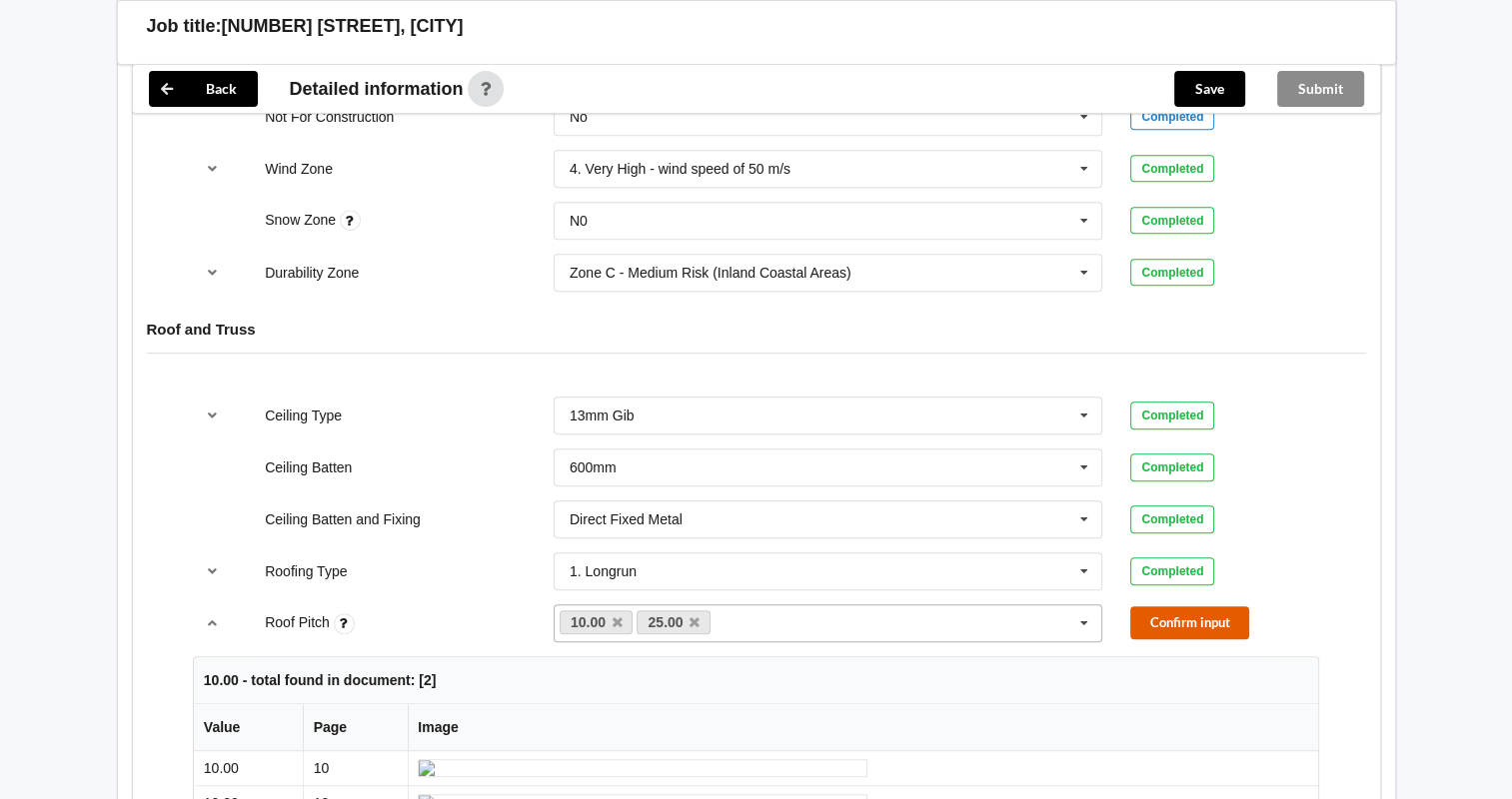 click on "Confirm input" at bounding box center (1189, 622) 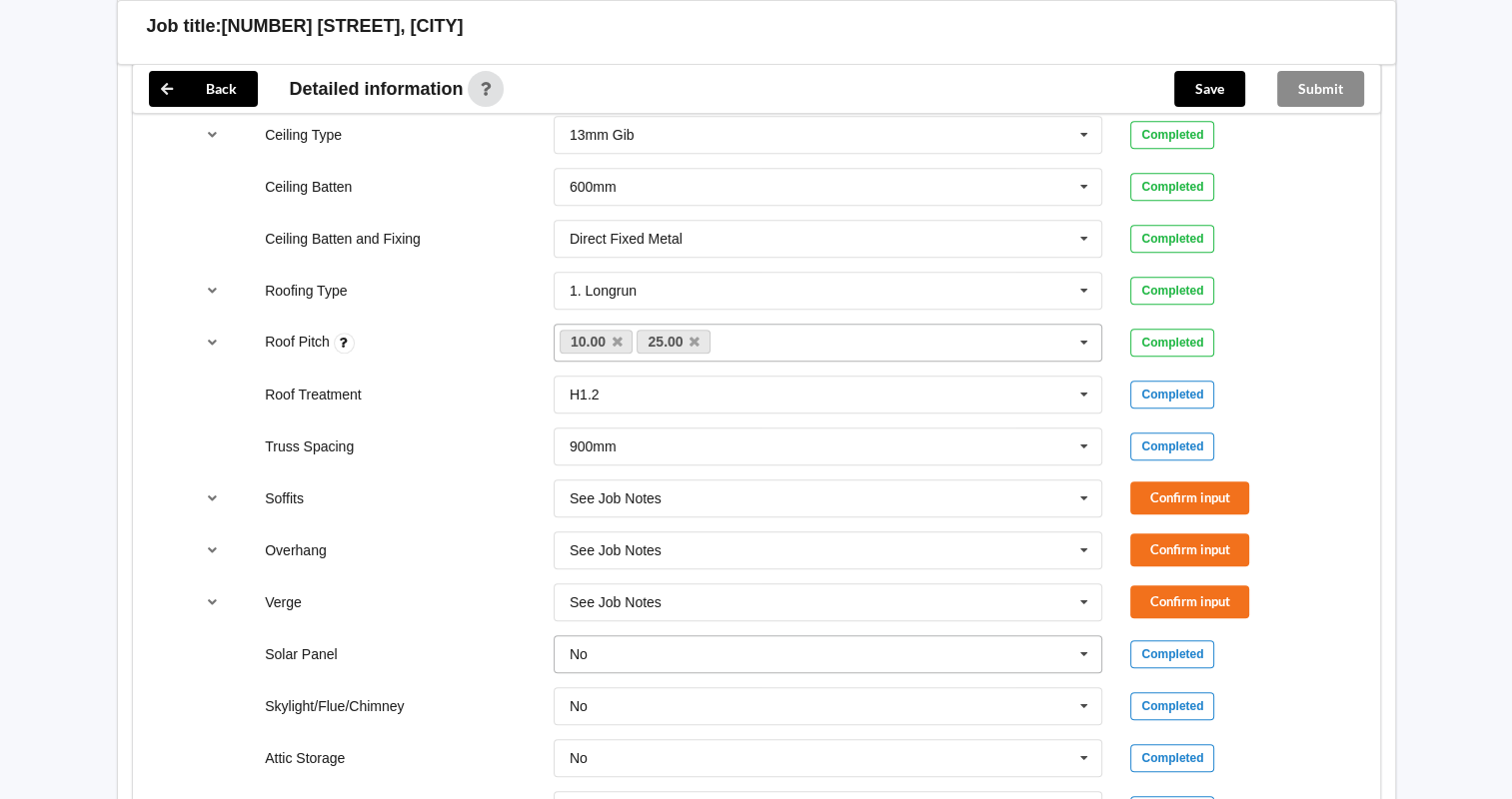 scroll, scrollTop: 1331, scrollLeft: 0, axis: vertical 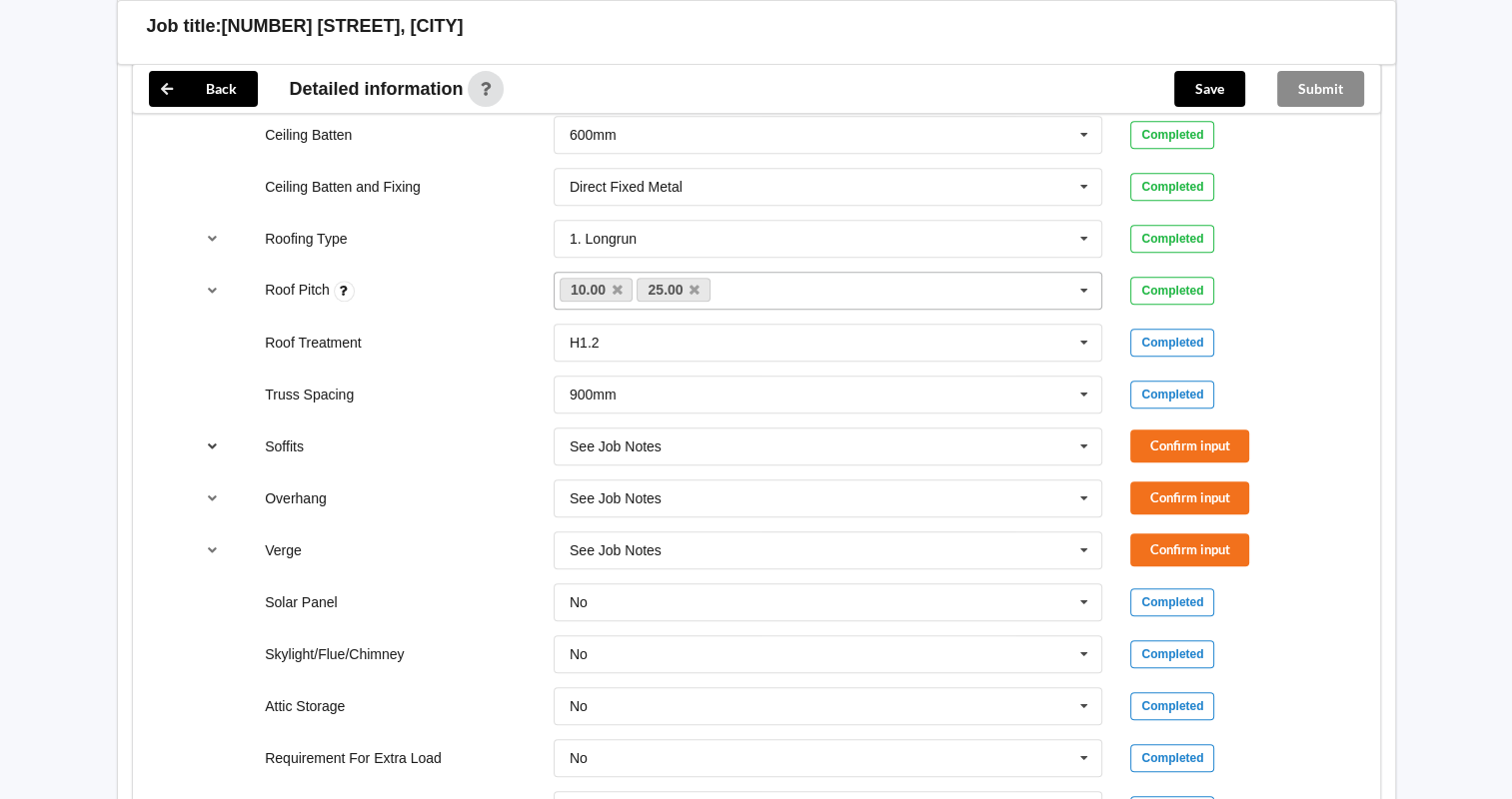 click at bounding box center (212, 445) 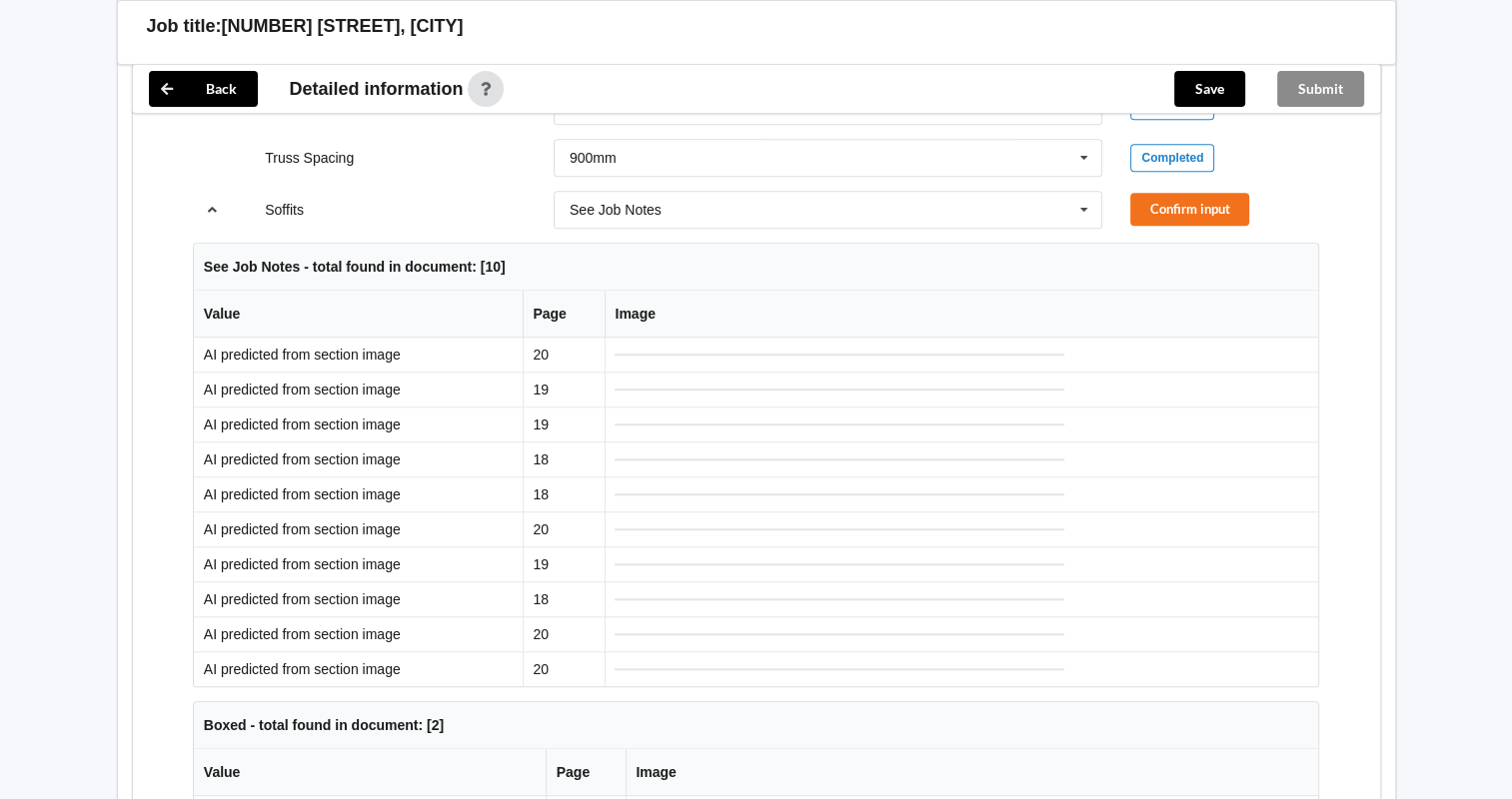 scroll, scrollTop: 1331, scrollLeft: 0, axis: vertical 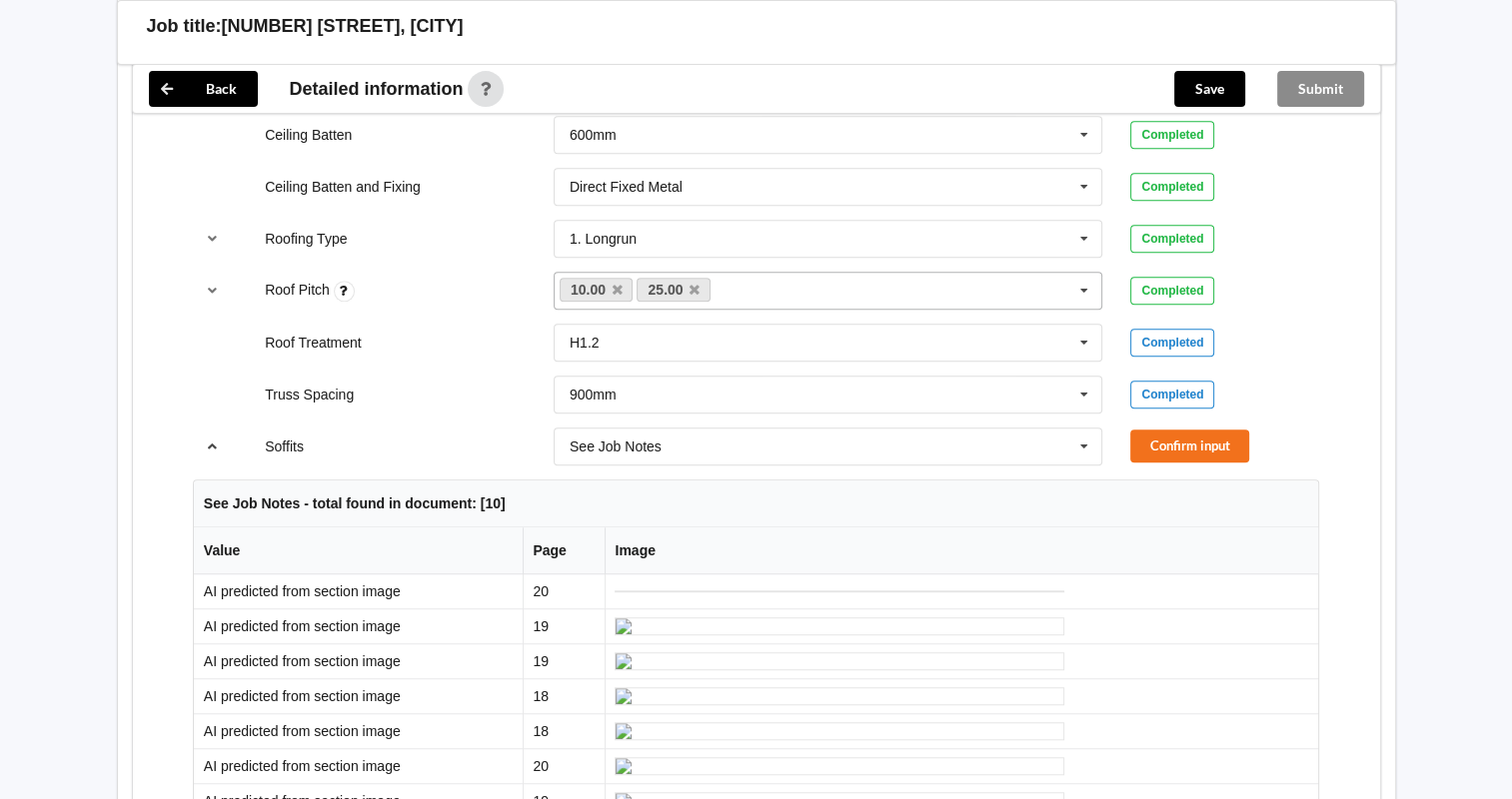 click at bounding box center [212, 445] 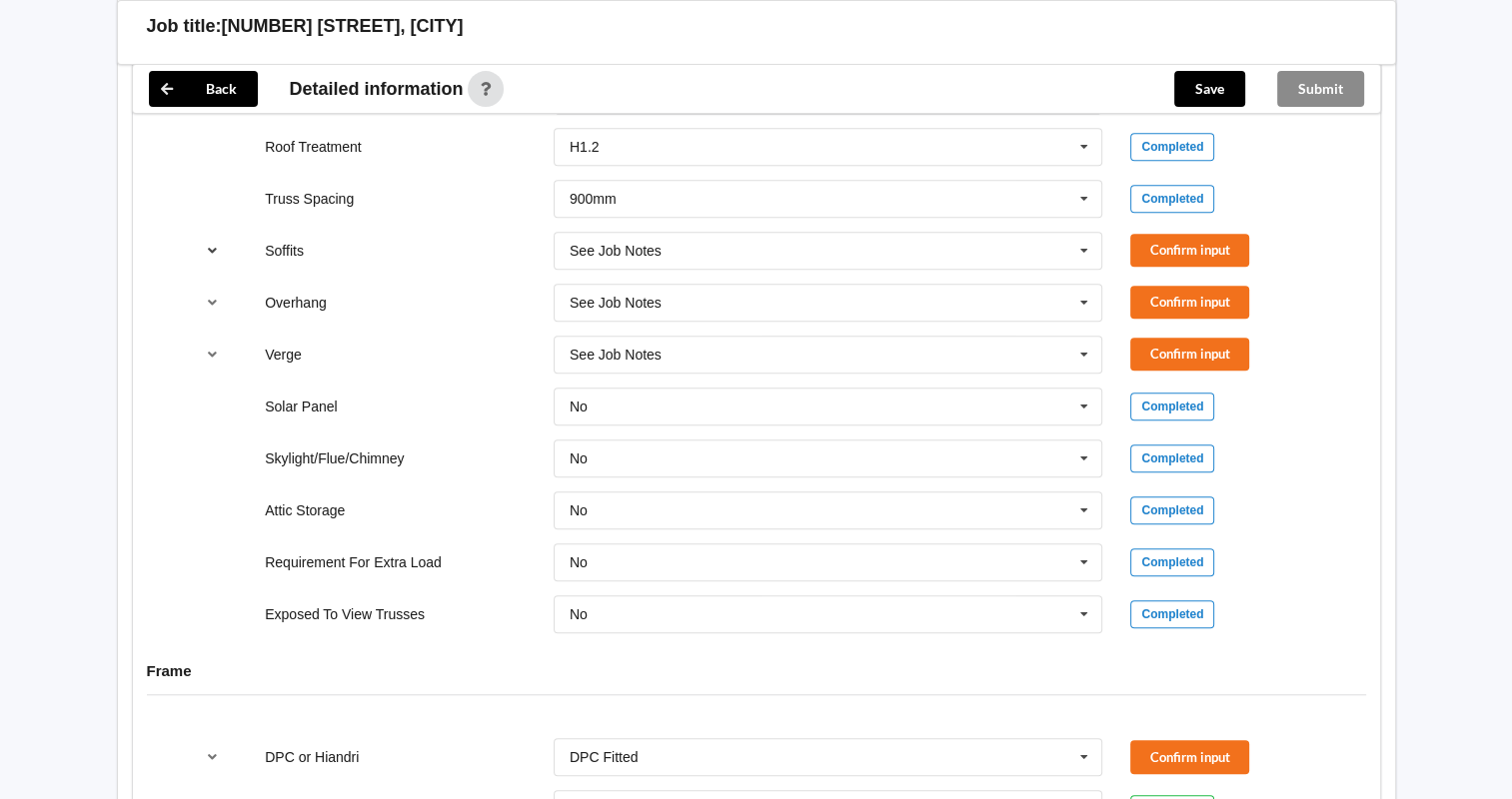 scroll, scrollTop: 1498, scrollLeft: 0, axis: vertical 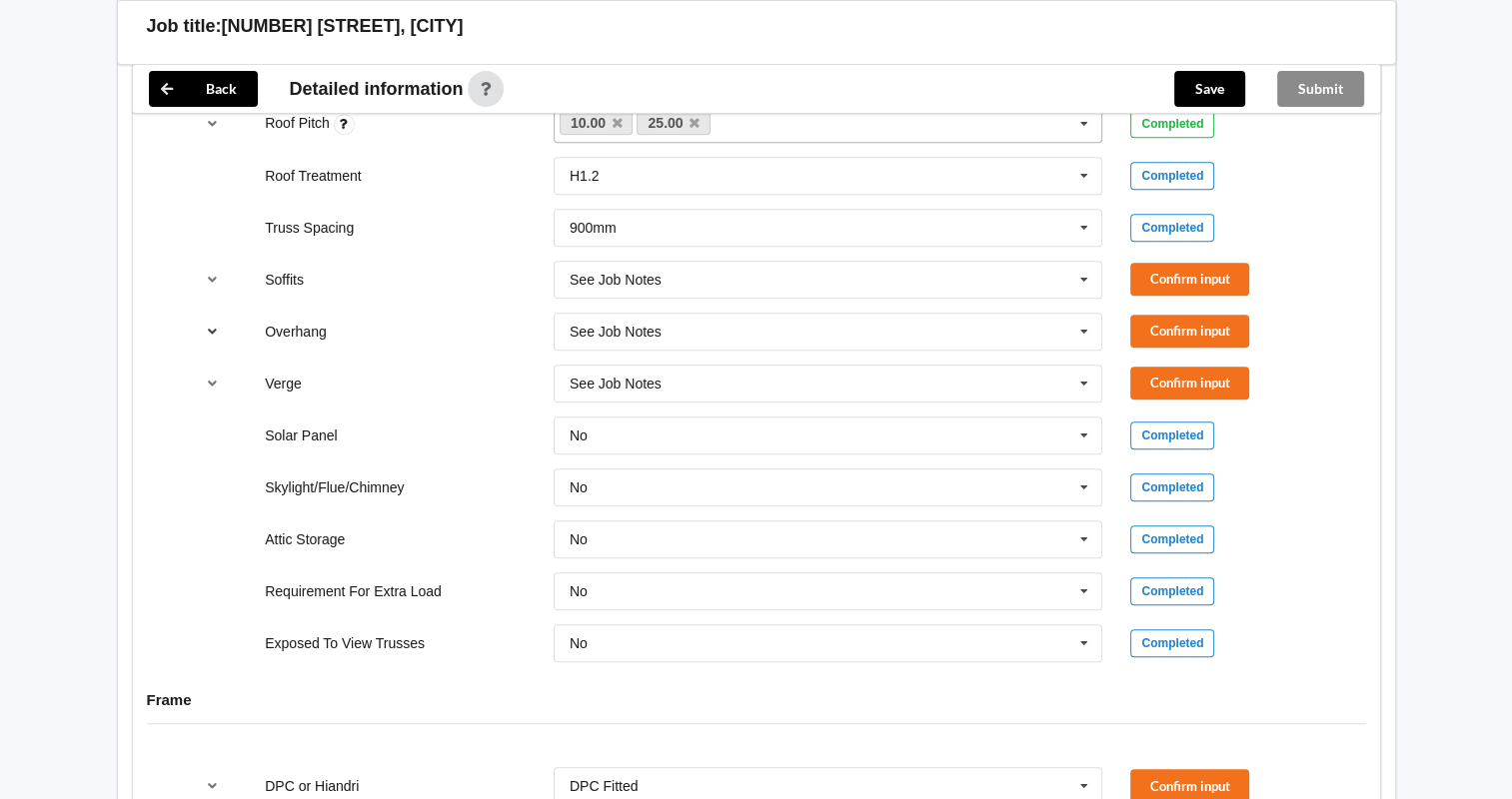 click at bounding box center [212, 331] 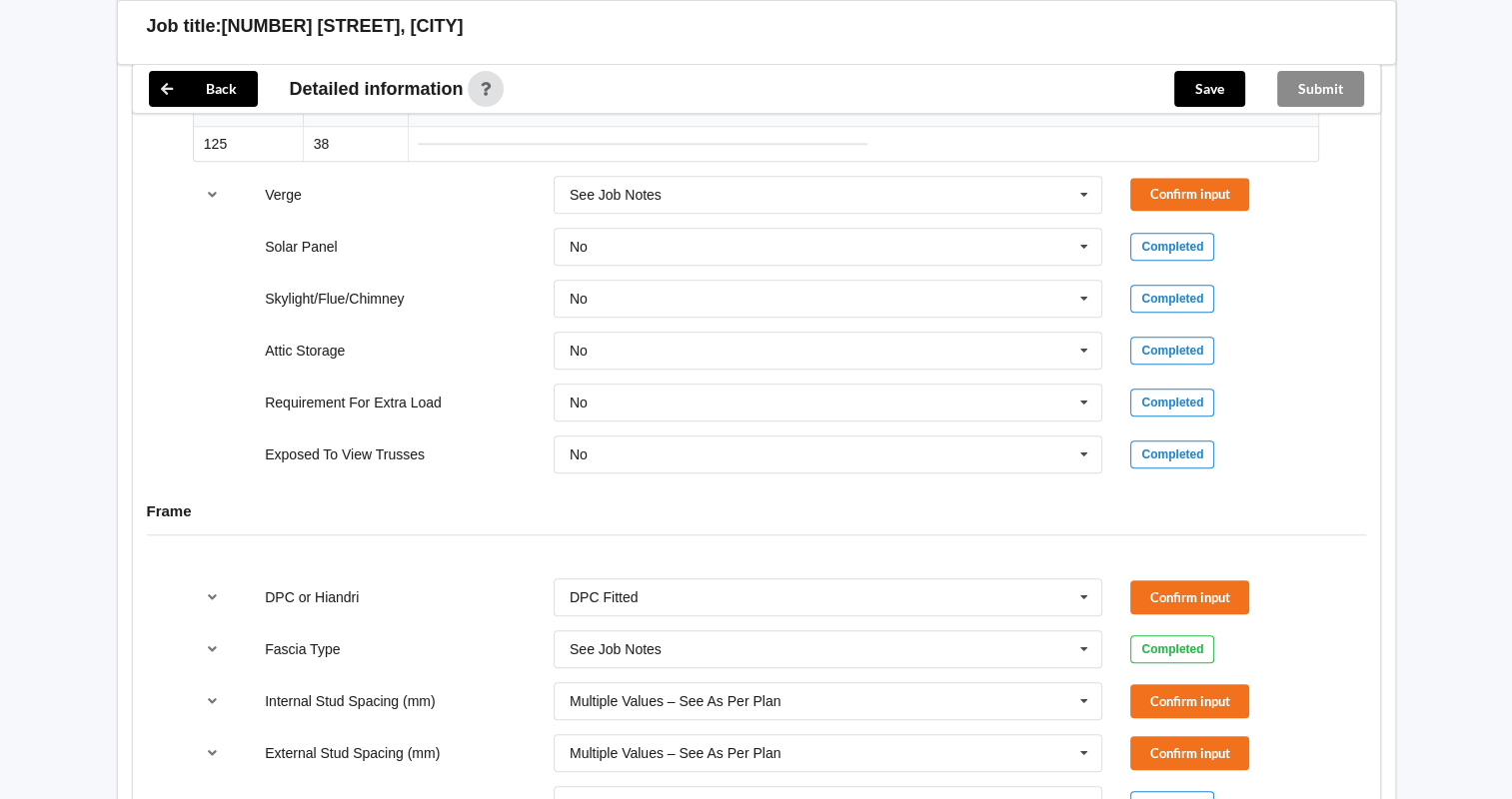 scroll, scrollTop: 1664, scrollLeft: 0, axis: vertical 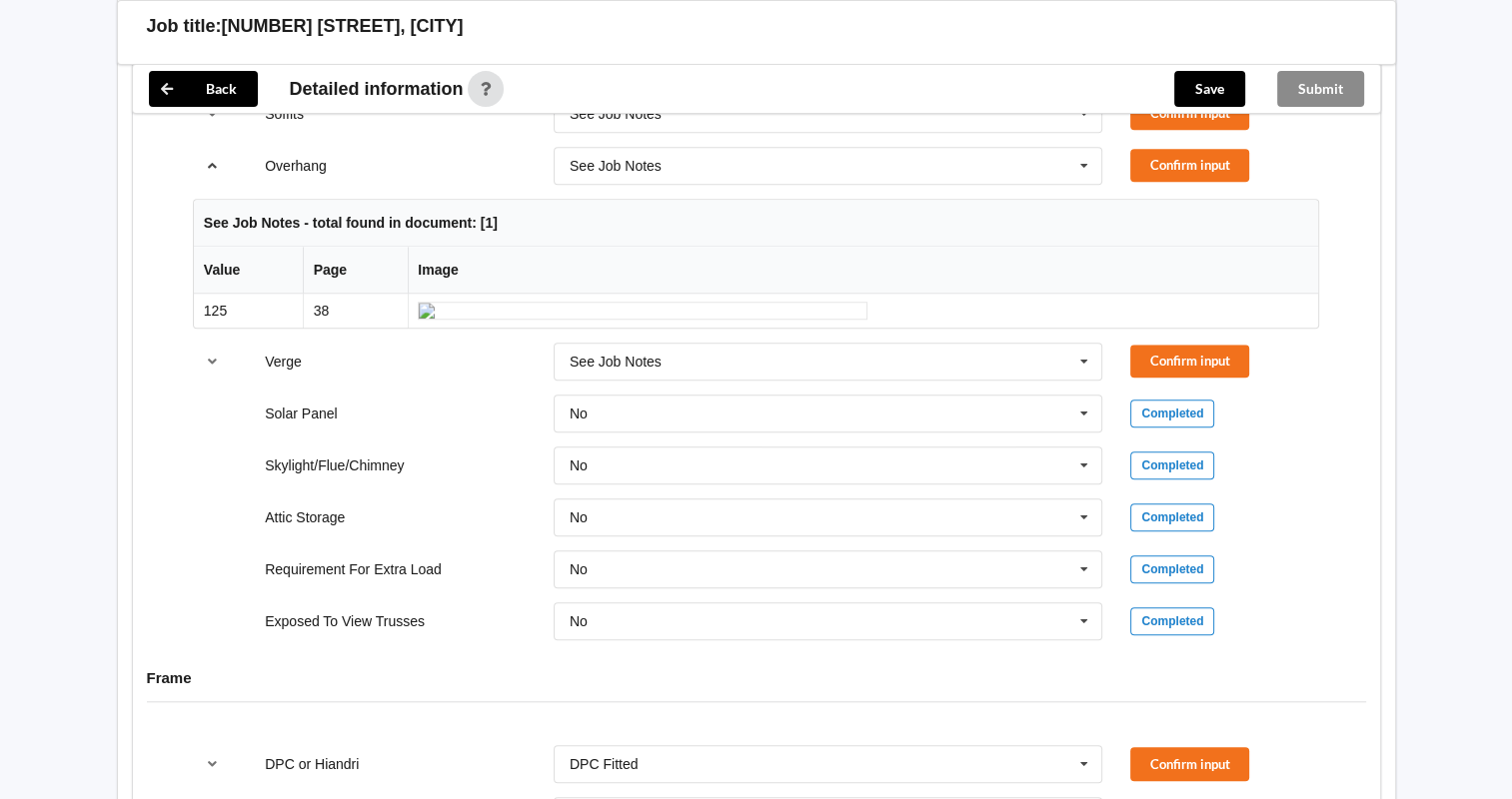 click at bounding box center (212, 165) 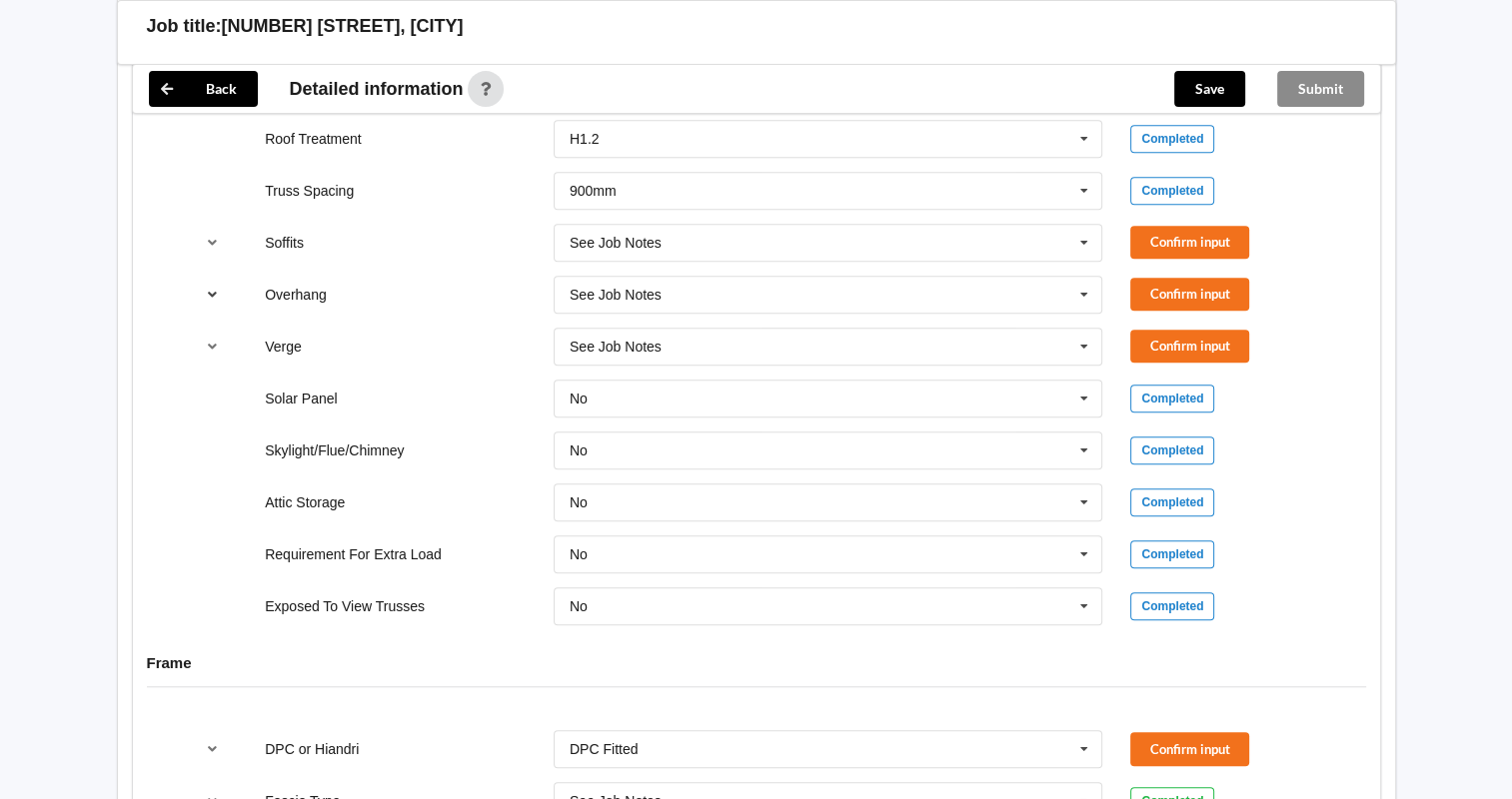 scroll, scrollTop: 1498, scrollLeft: 0, axis: vertical 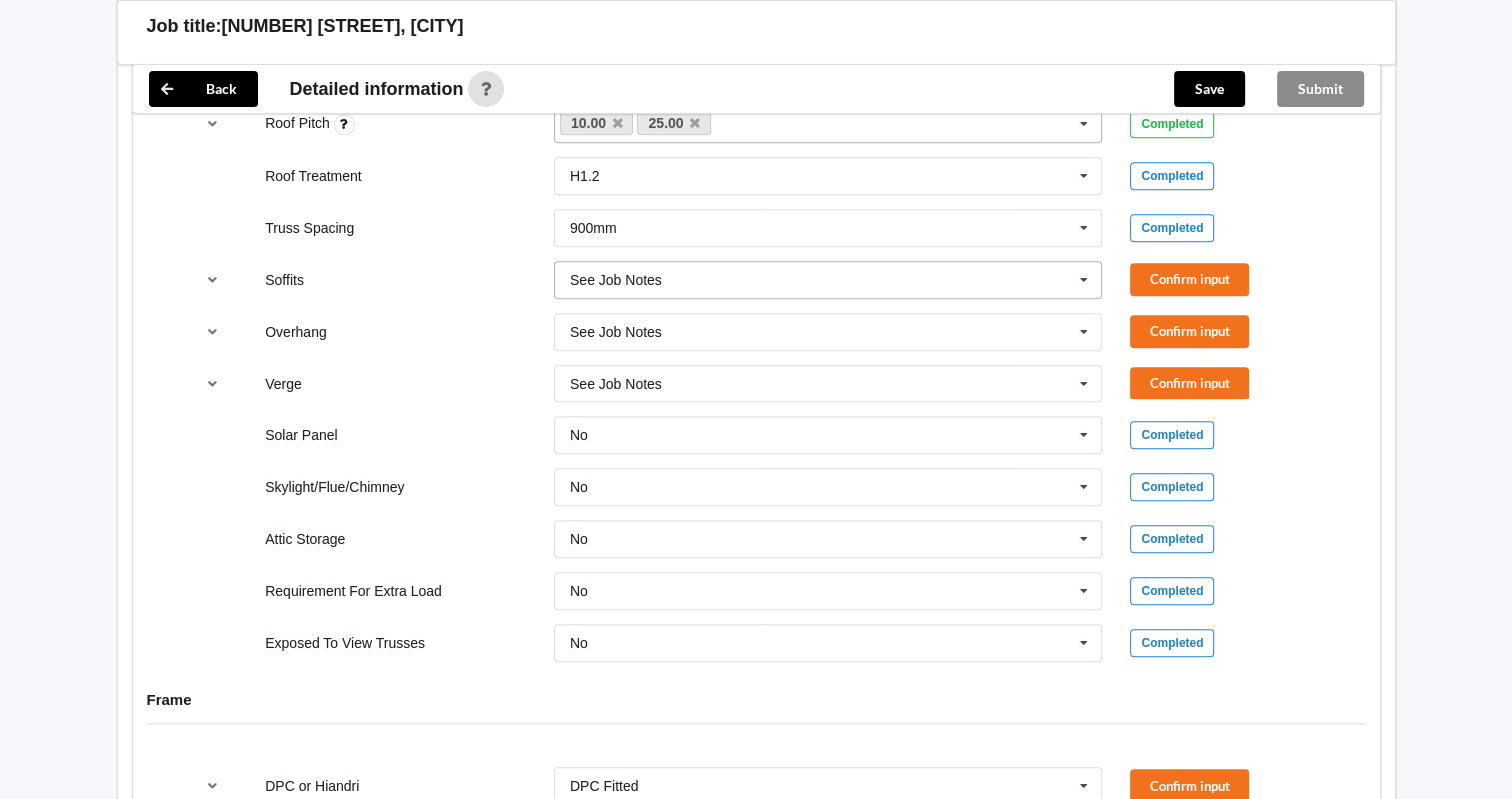 click at bounding box center [1084, 280] 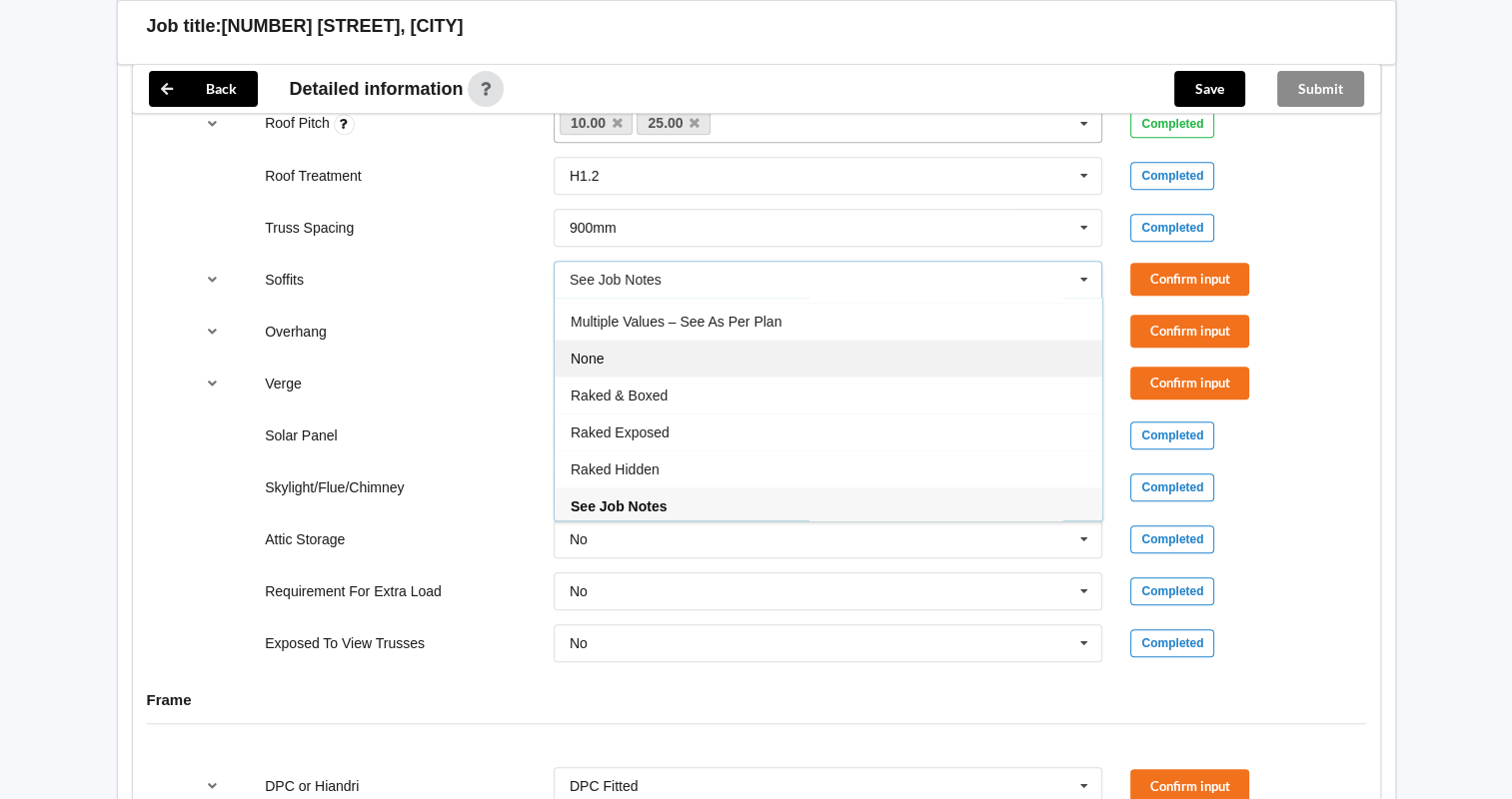 click on "None" at bounding box center (828, 358) 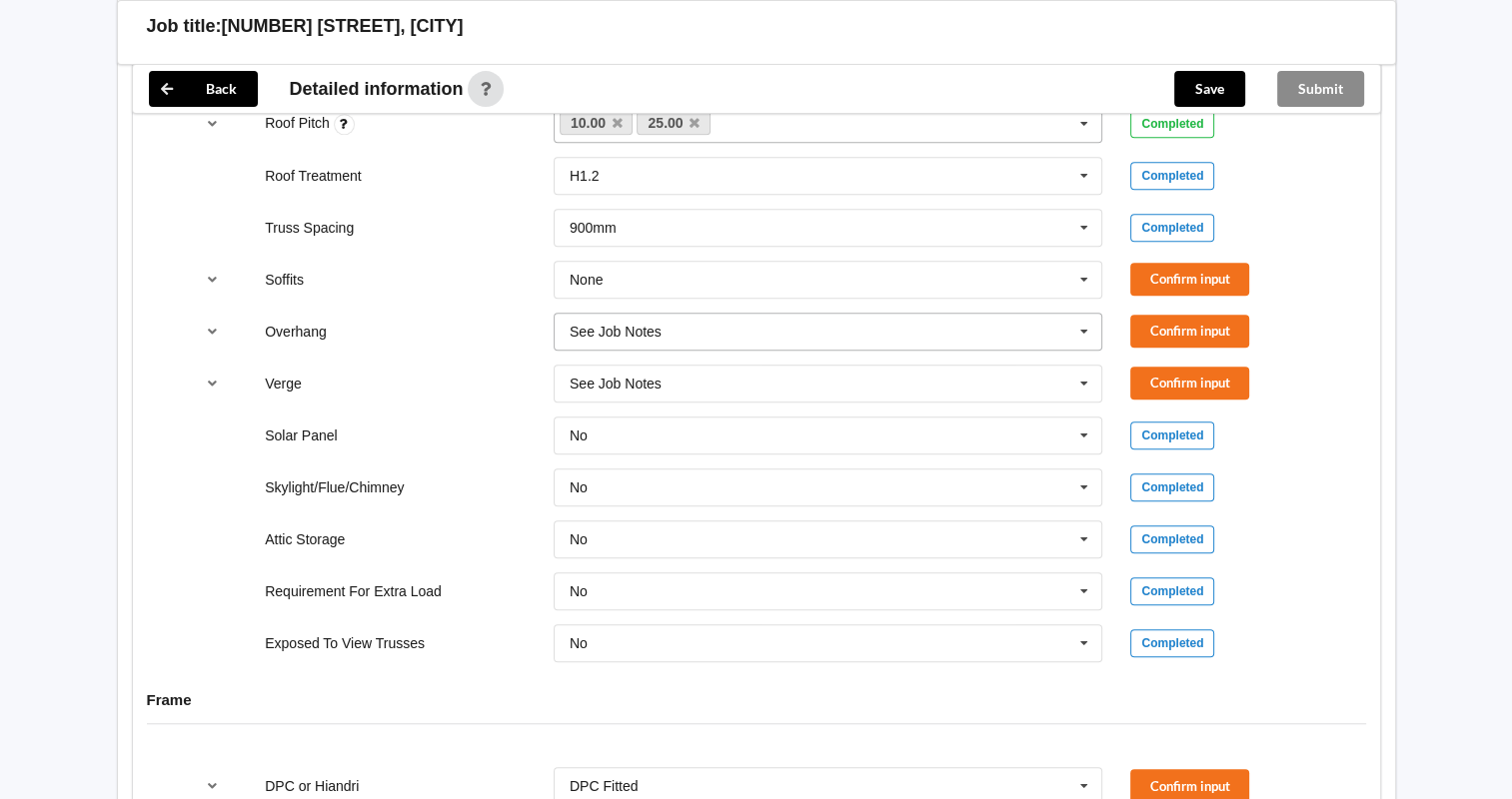 click at bounding box center (1084, 332) 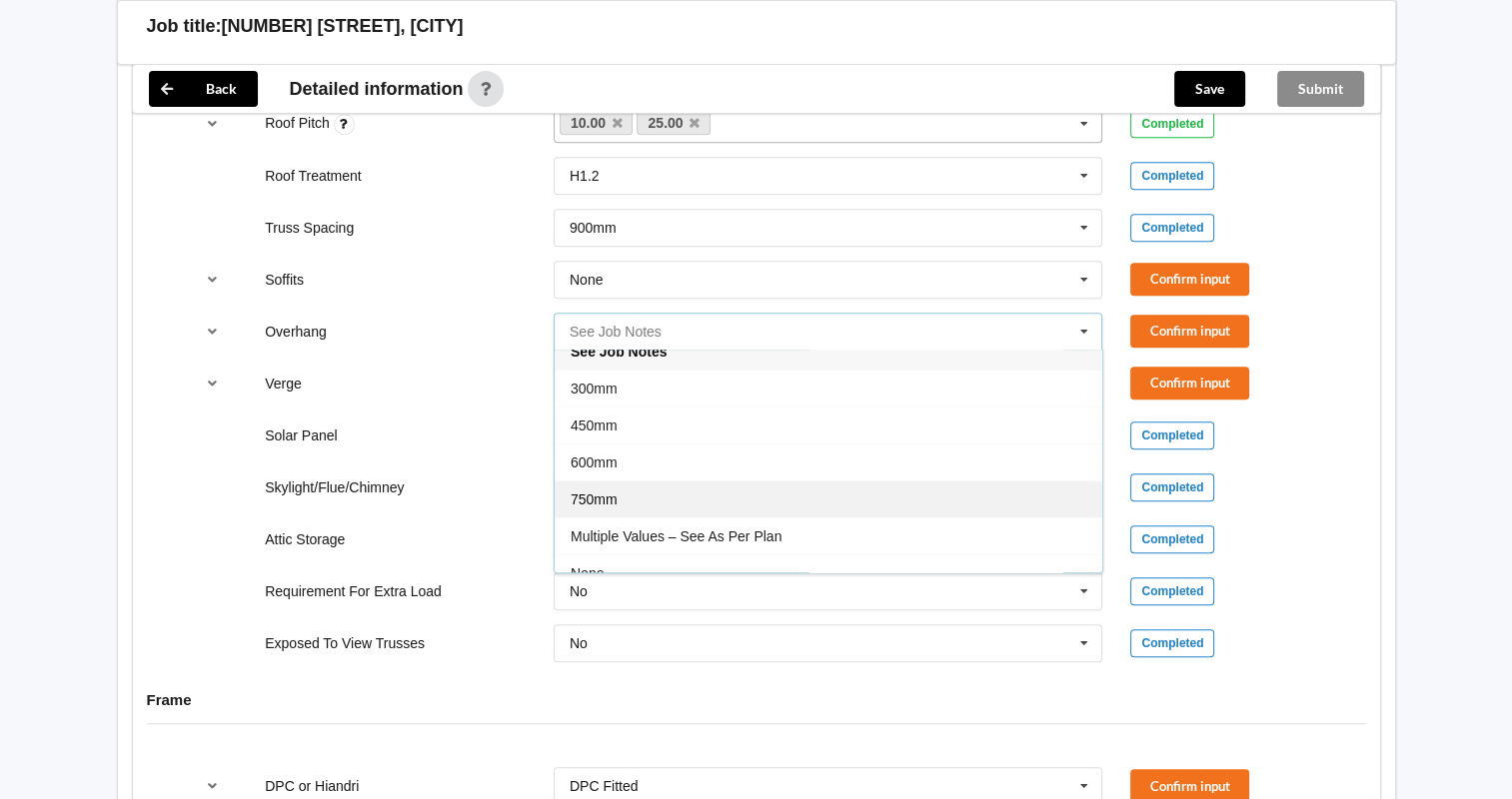 scroll, scrollTop: 33, scrollLeft: 0, axis: vertical 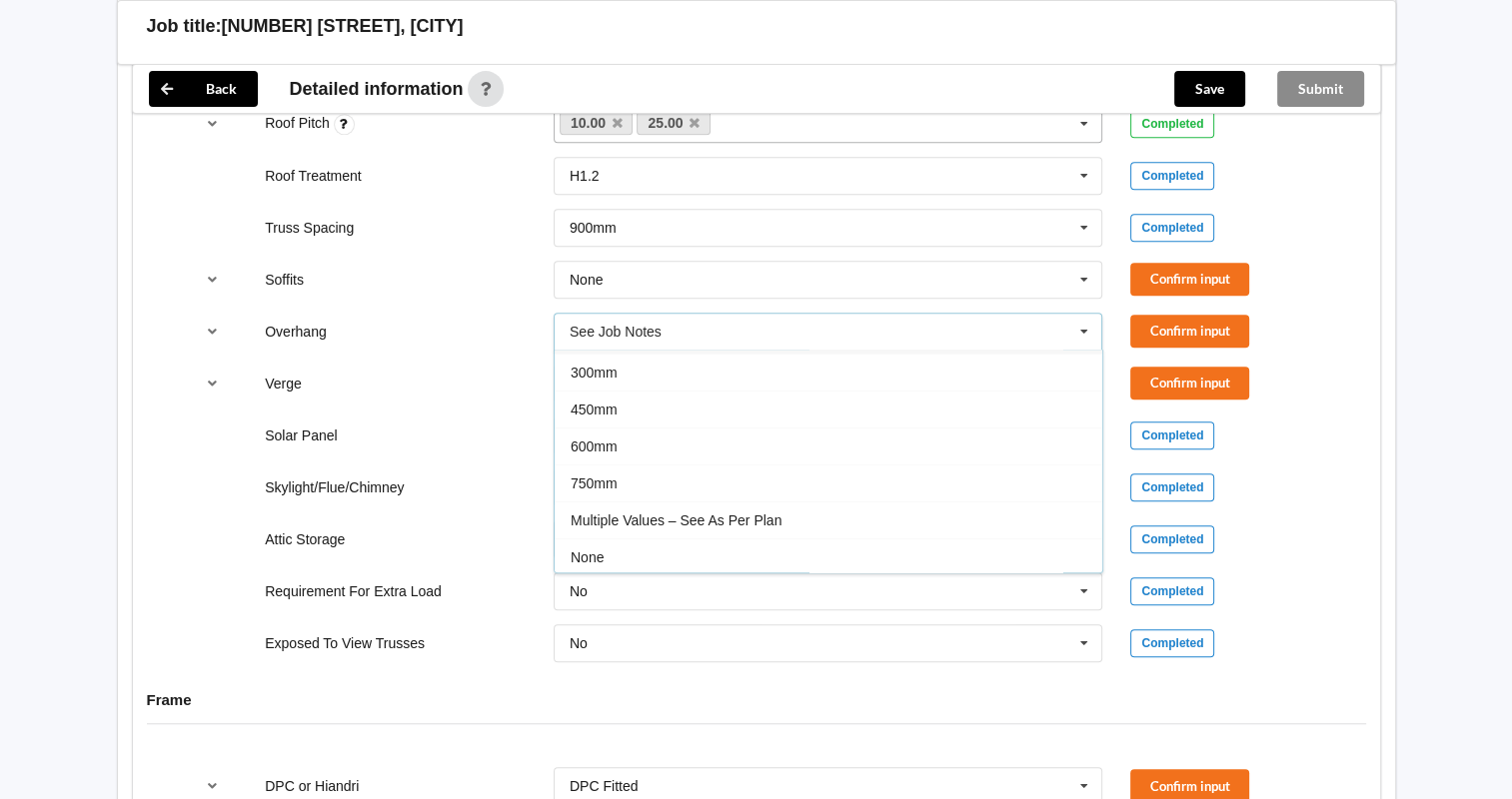 drag, startPoint x: 645, startPoint y: 551, endPoint x: 644, endPoint y: 531, distance: 20.024984 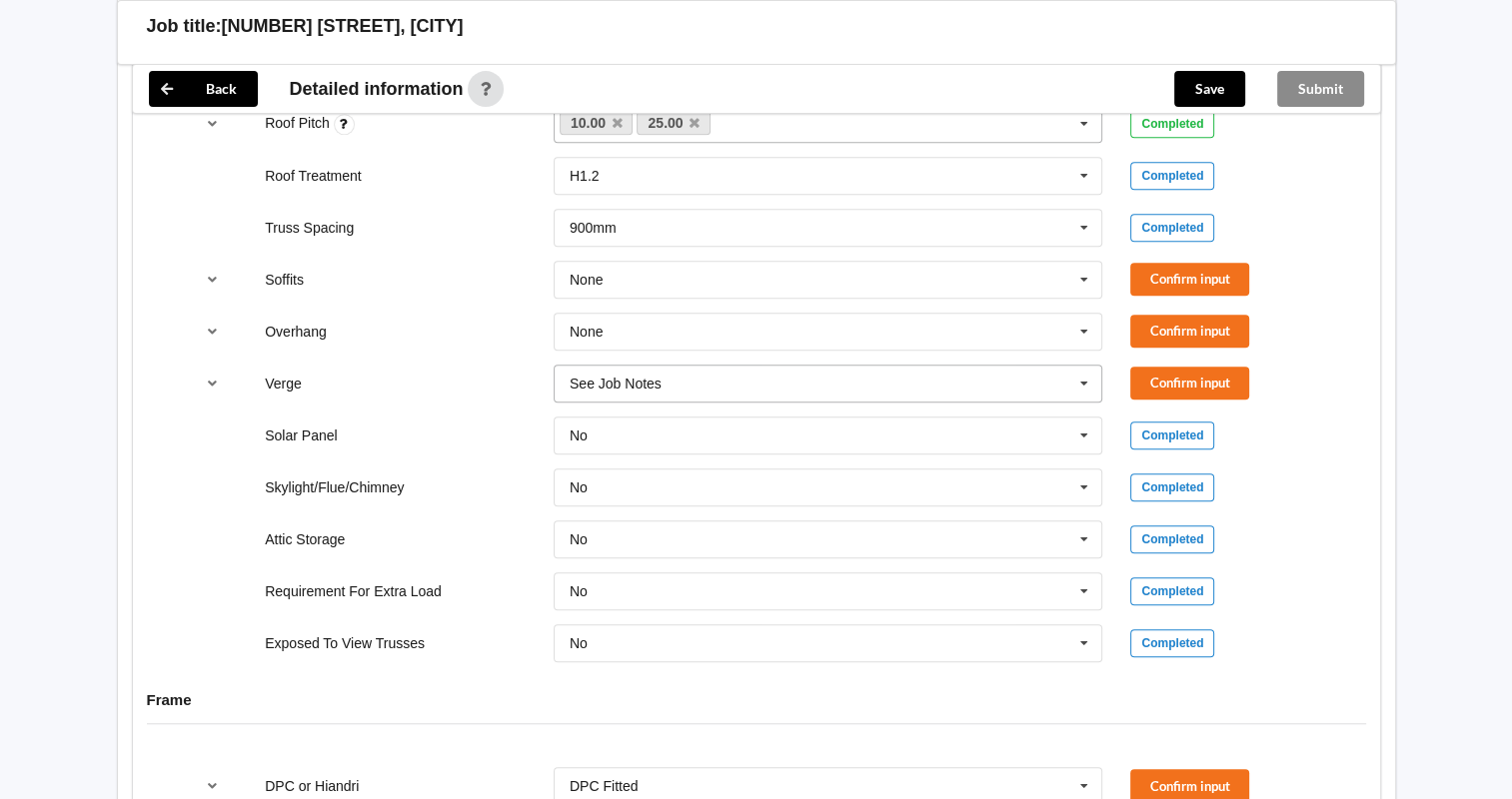 click at bounding box center (1084, 384) 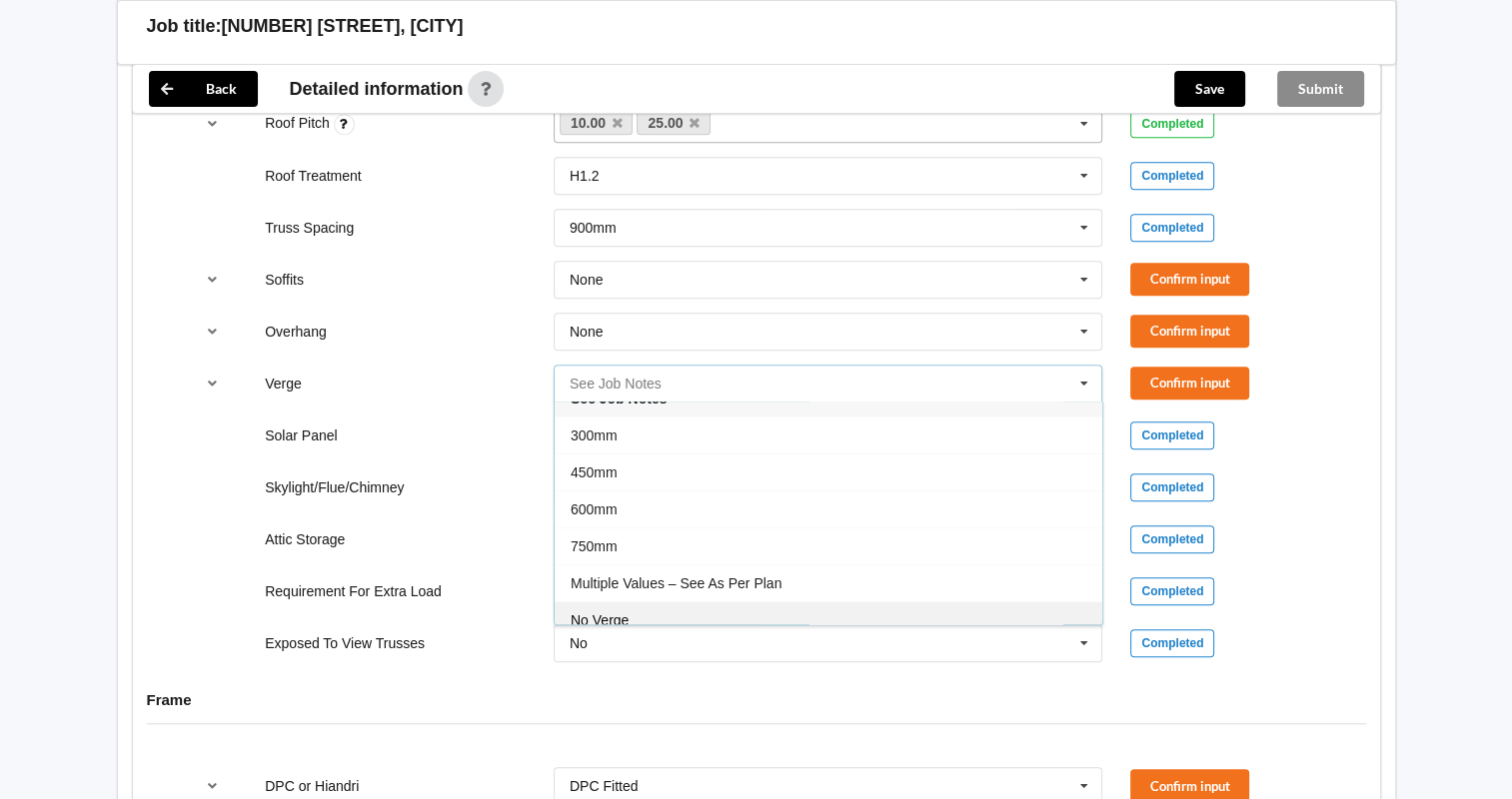 scroll, scrollTop: 33, scrollLeft: 0, axis: vertical 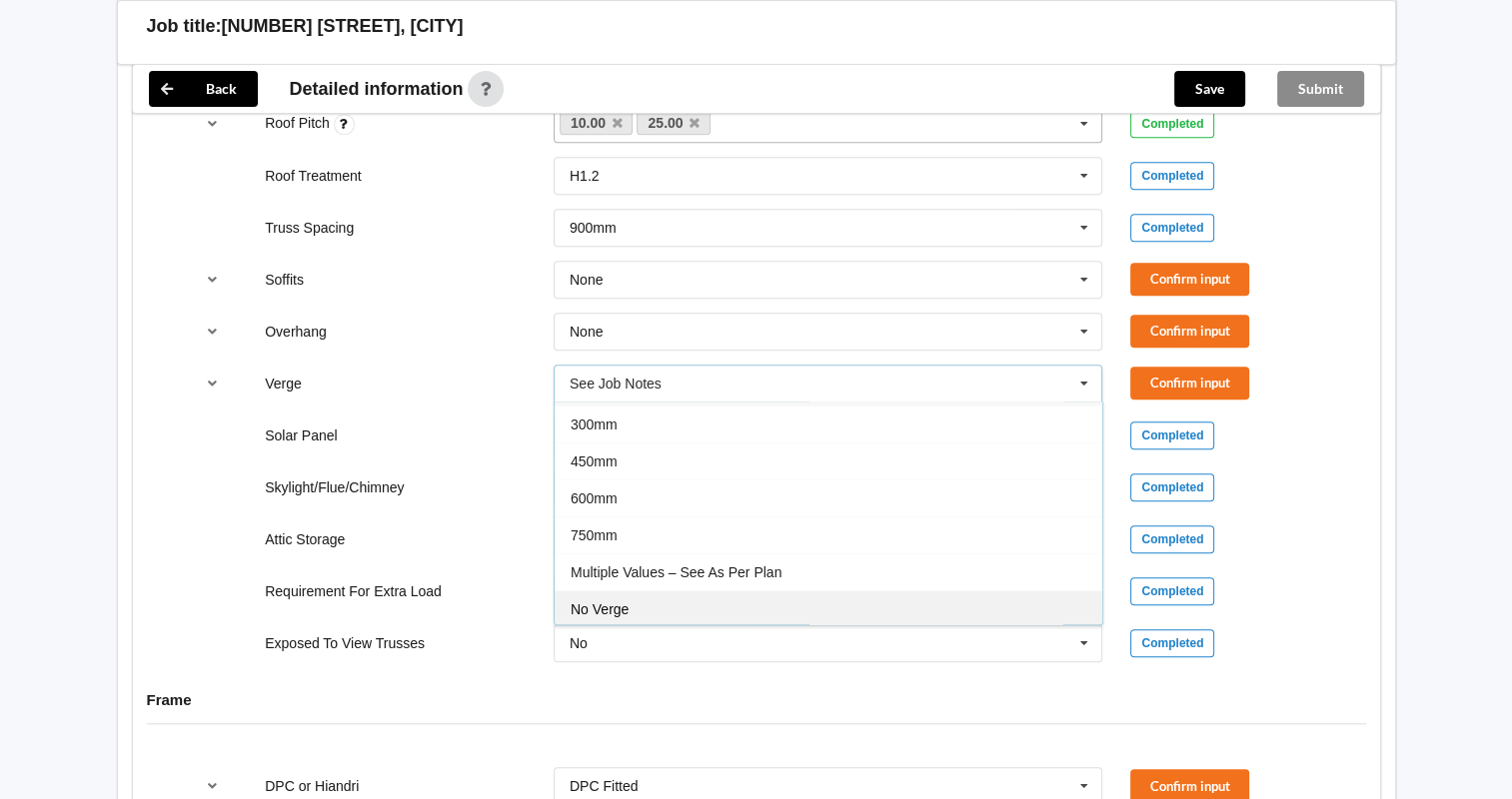 click on "No Verge" at bounding box center [828, 608] 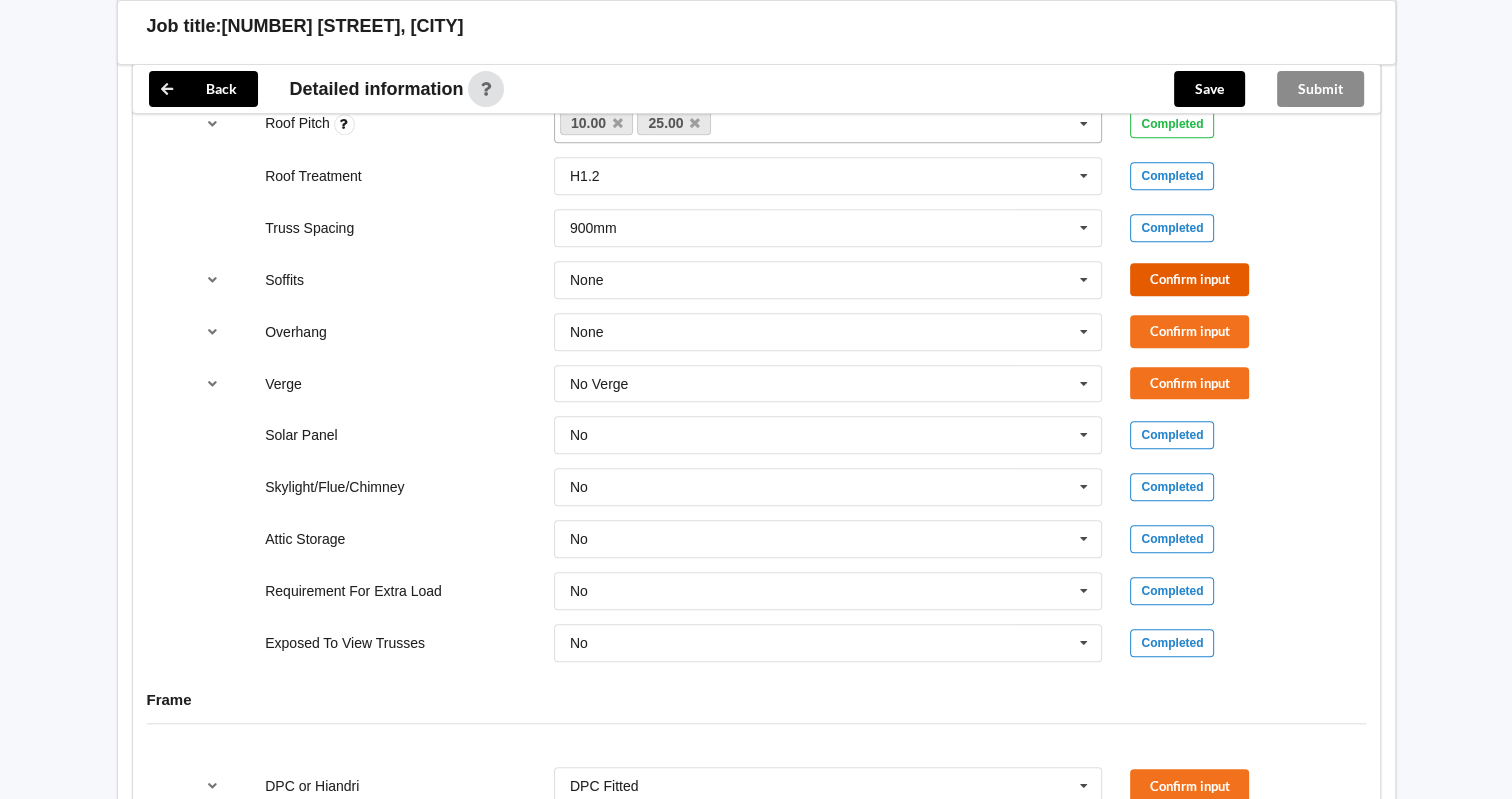 click on "Confirm input" at bounding box center [1189, 279] 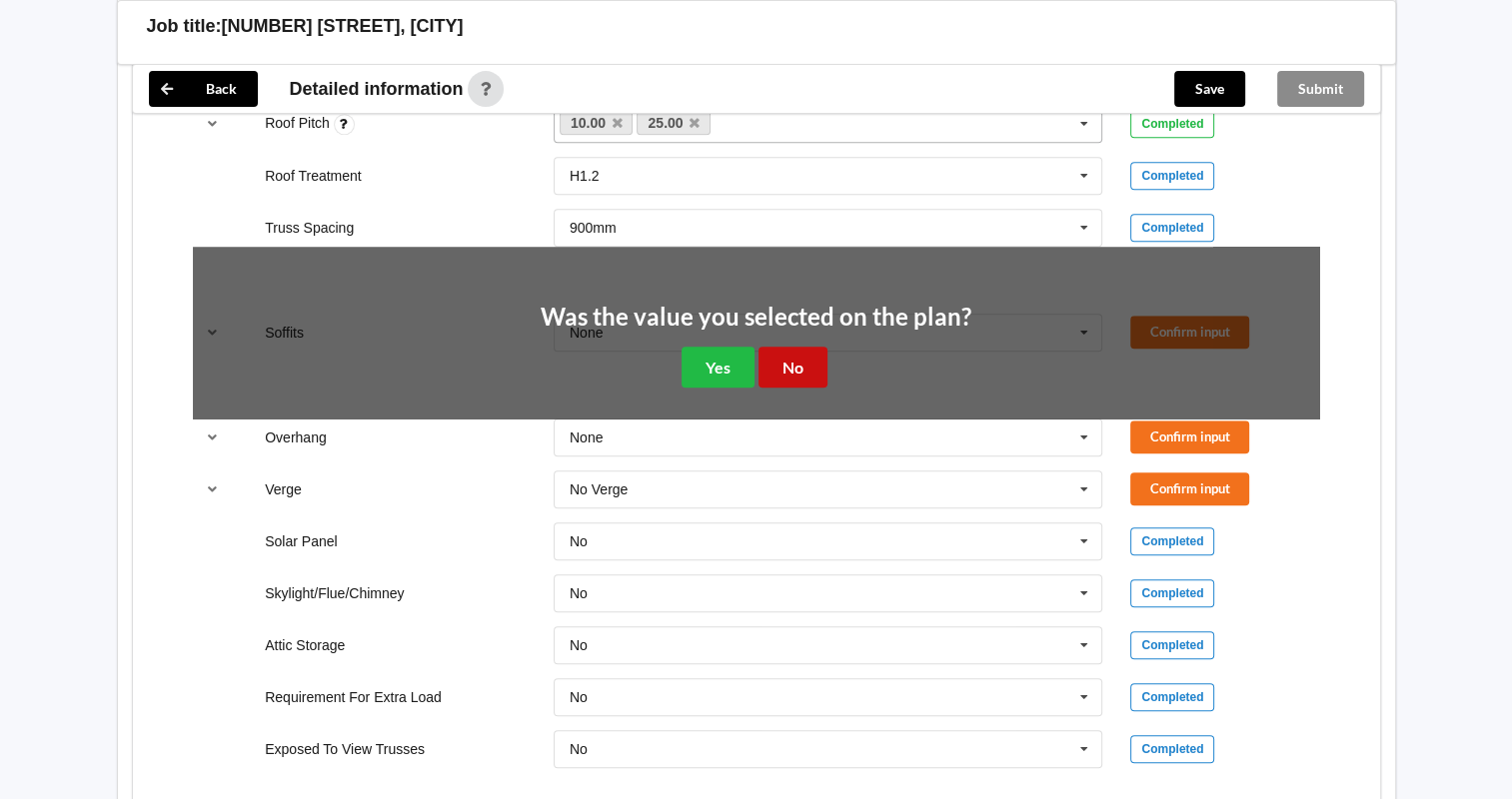 click on "No" at bounding box center [792, 367] 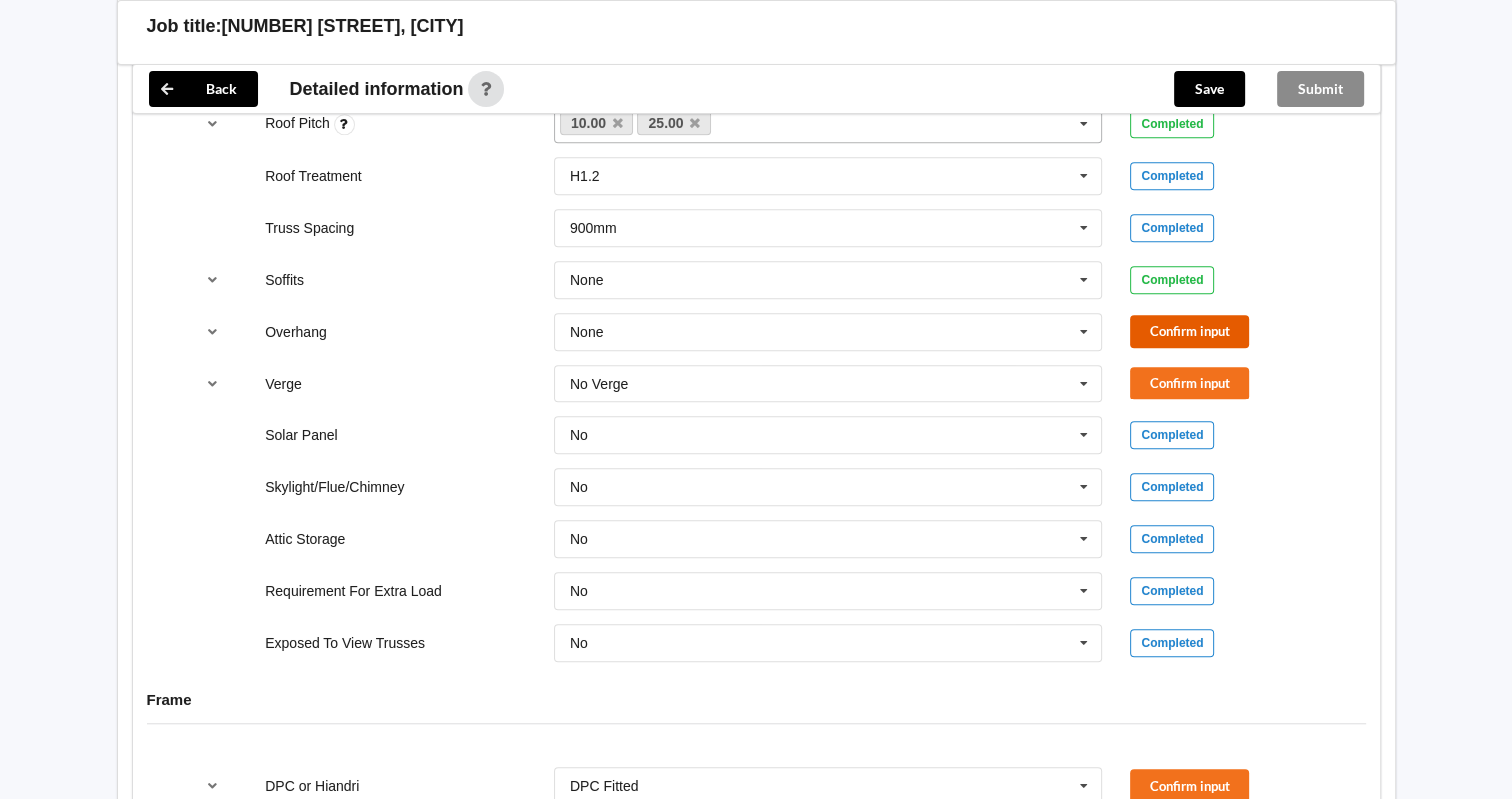 click on "Confirm input" at bounding box center [1189, 331] 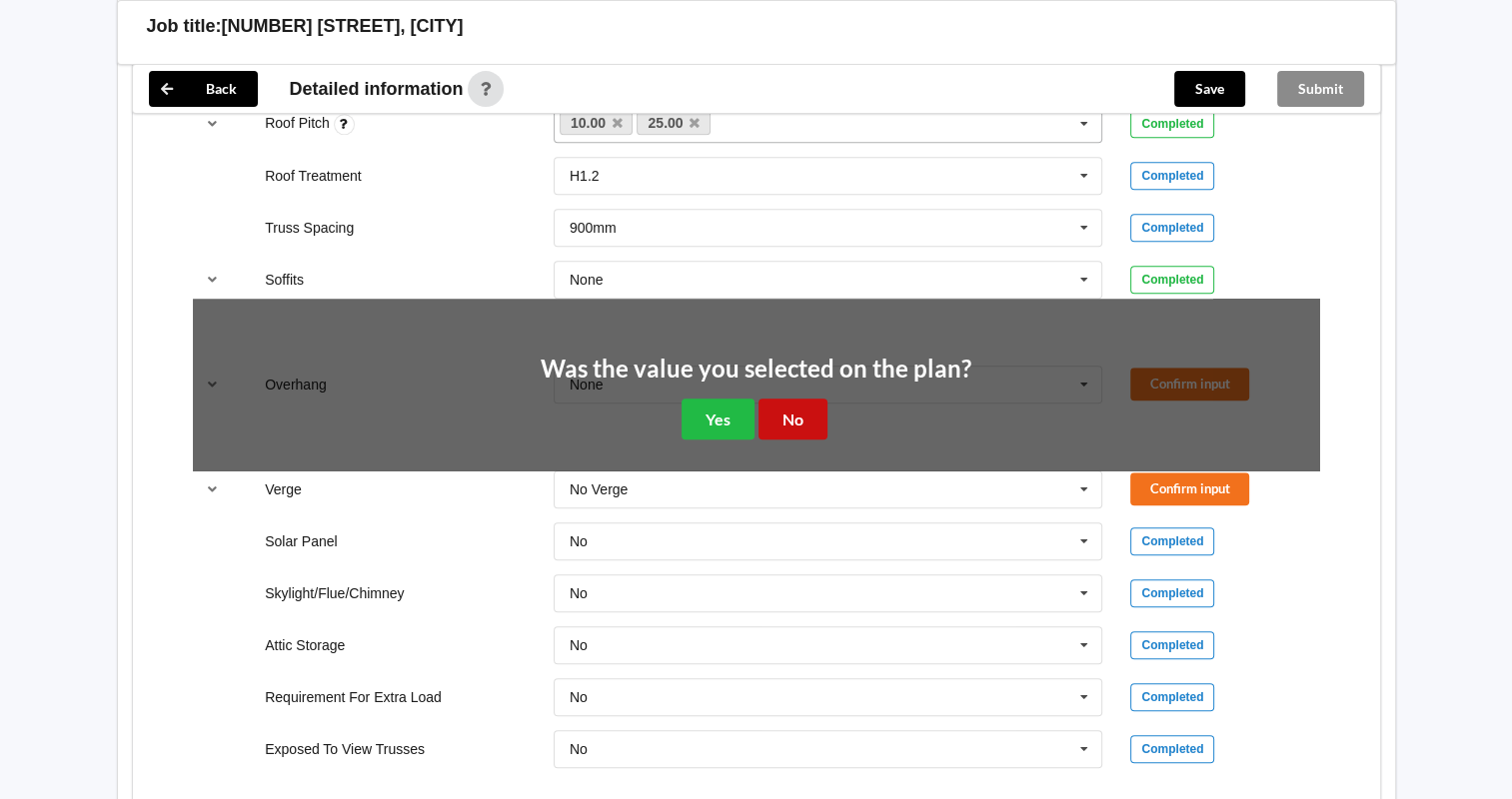 click on "No" at bounding box center (792, 418) 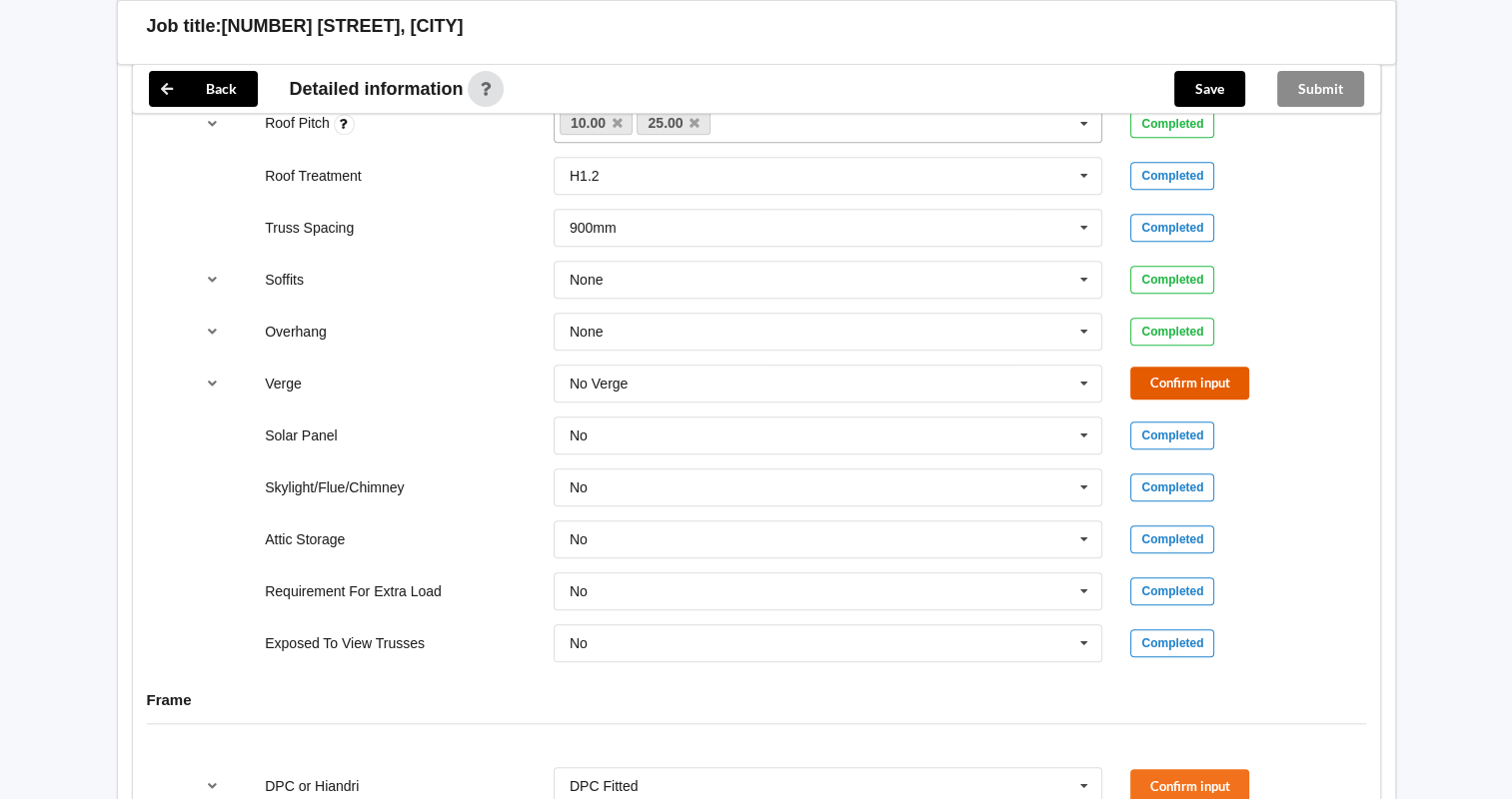 click on "Confirm input" at bounding box center [1189, 383] 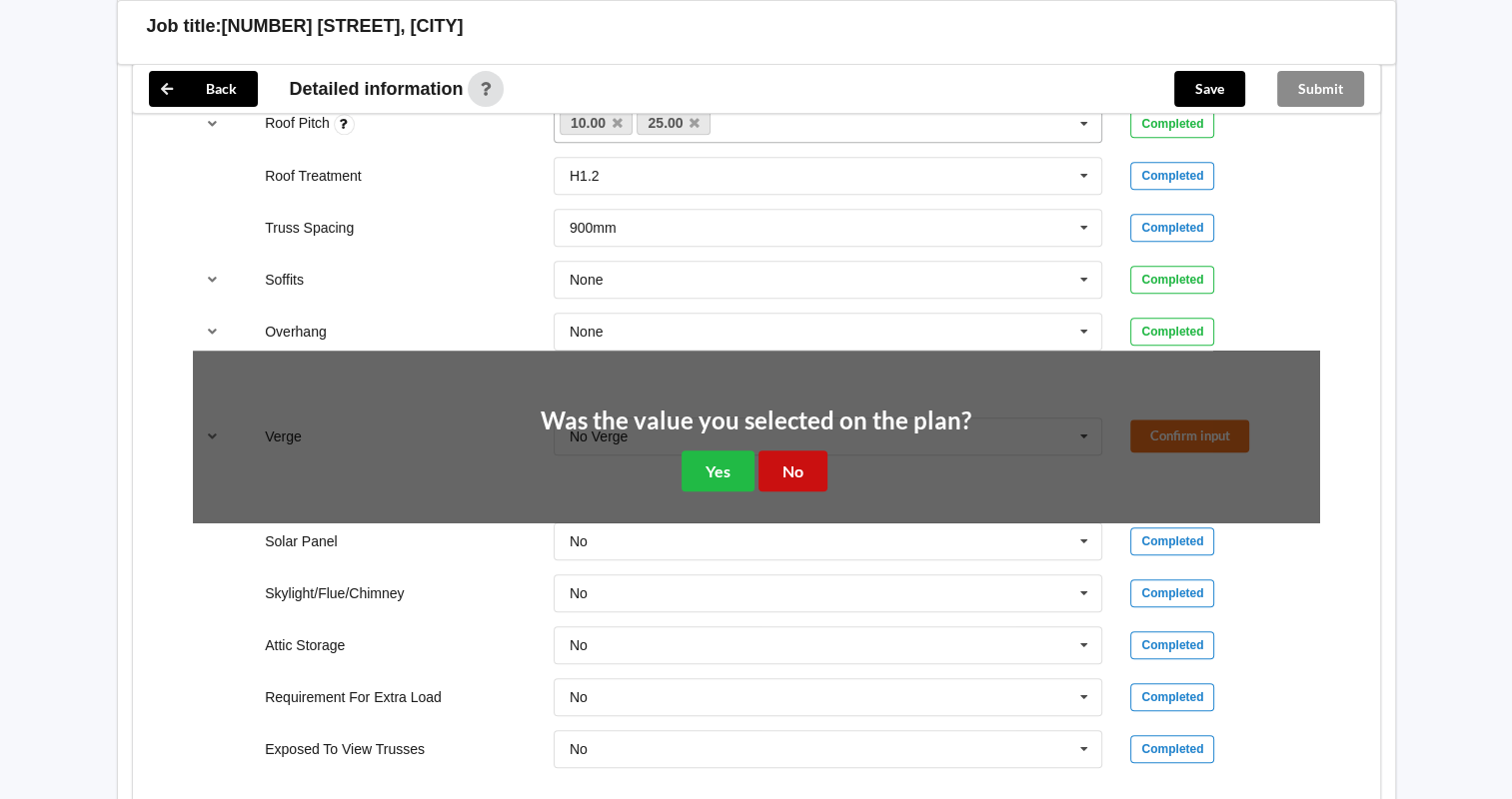 click on "No" at bounding box center [792, 470] 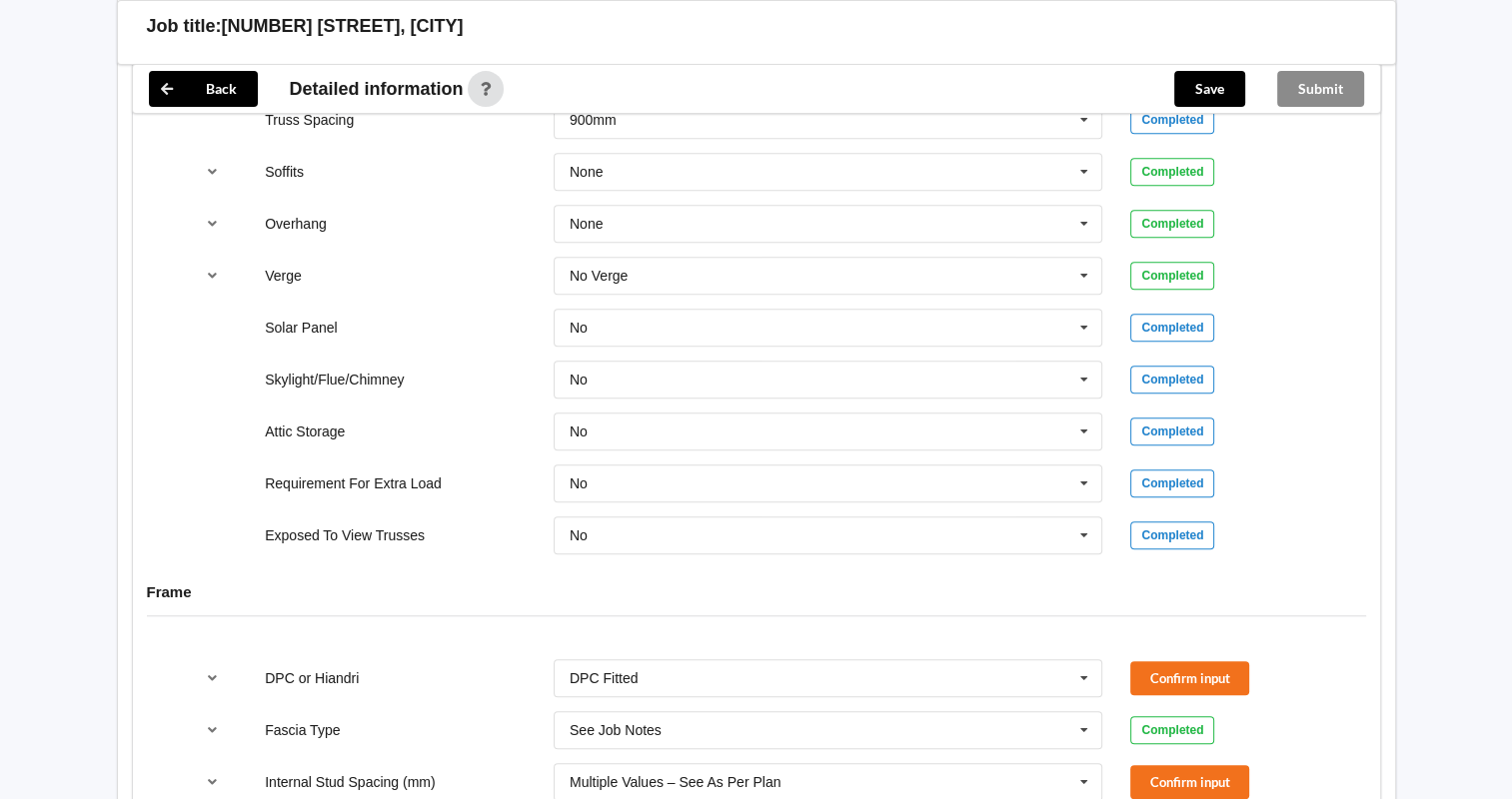scroll, scrollTop: 1664, scrollLeft: 0, axis: vertical 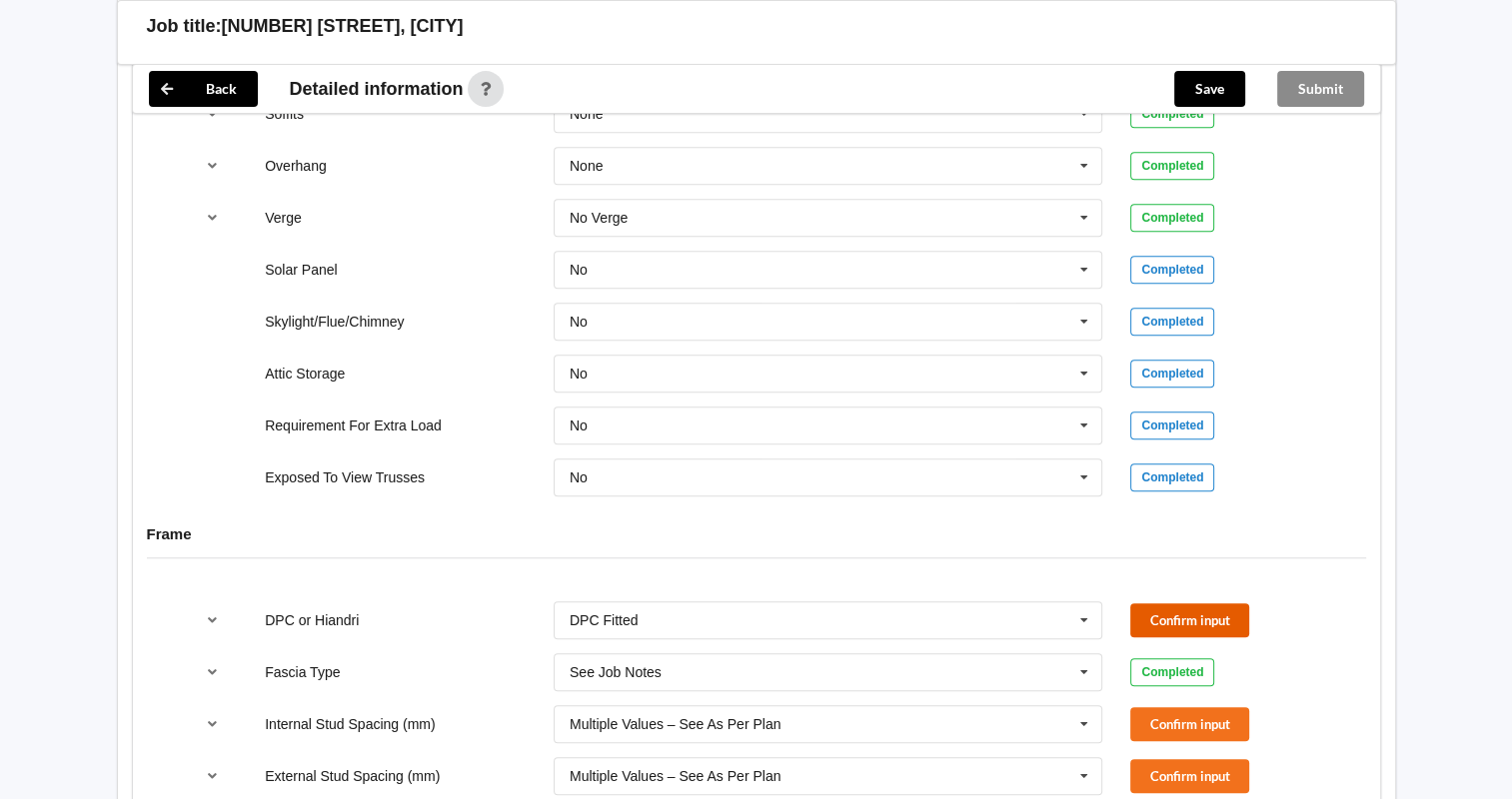 click on "Confirm input" at bounding box center (1189, 619) 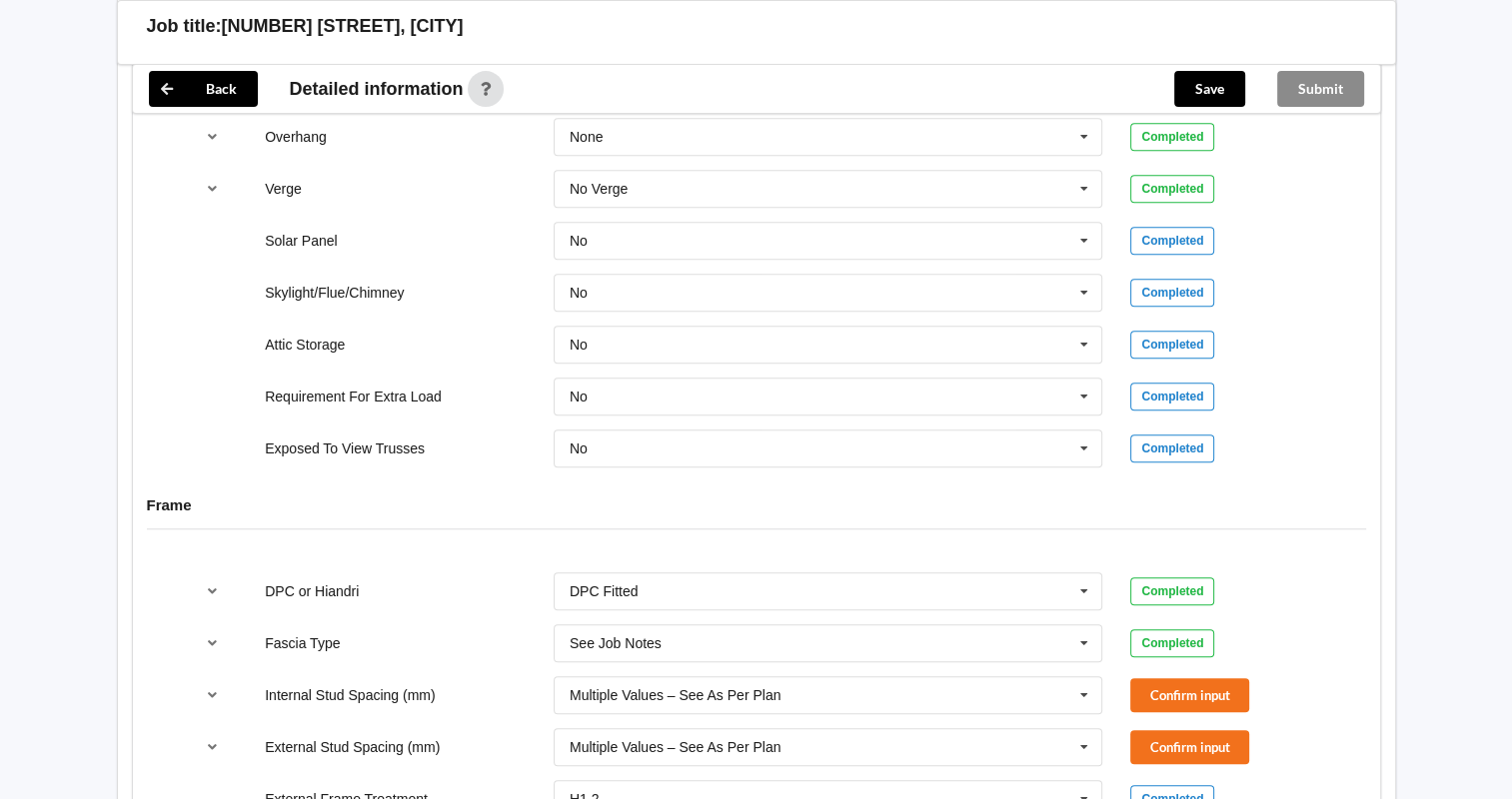 scroll, scrollTop: 1831, scrollLeft: 0, axis: vertical 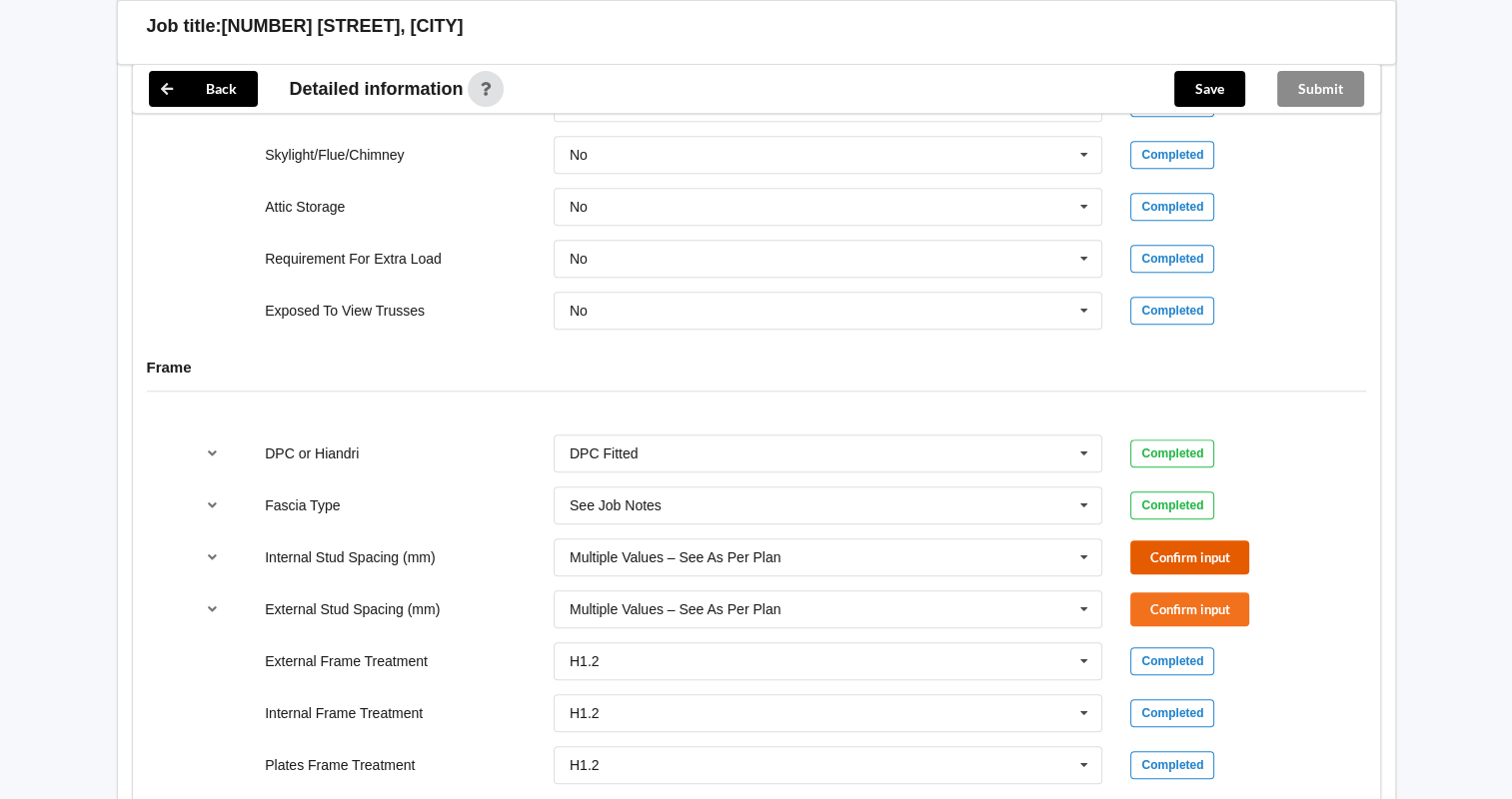 click on "Confirm input" at bounding box center [1189, 556] 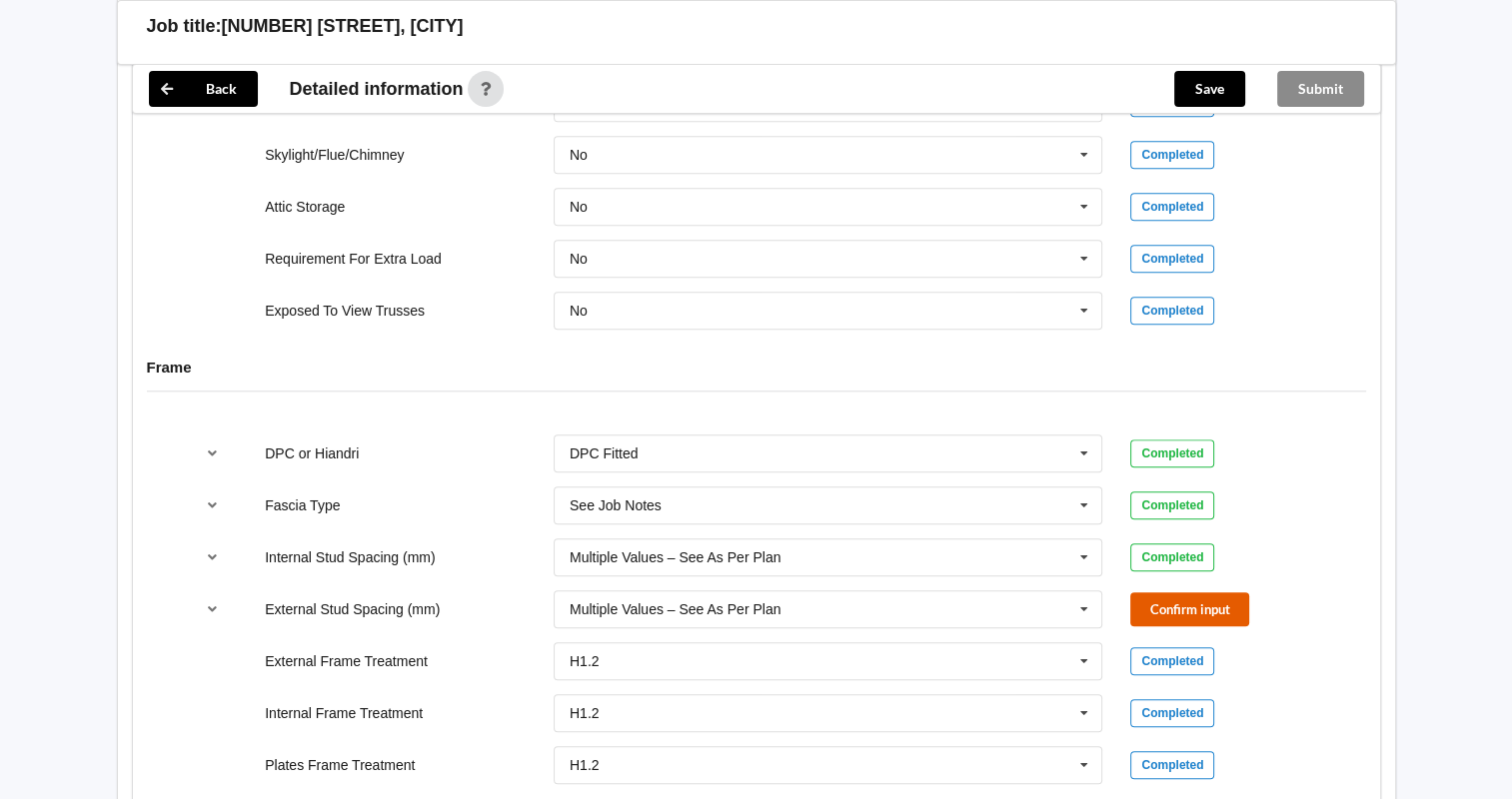 click on "Confirm input" at bounding box center (1189, 608) 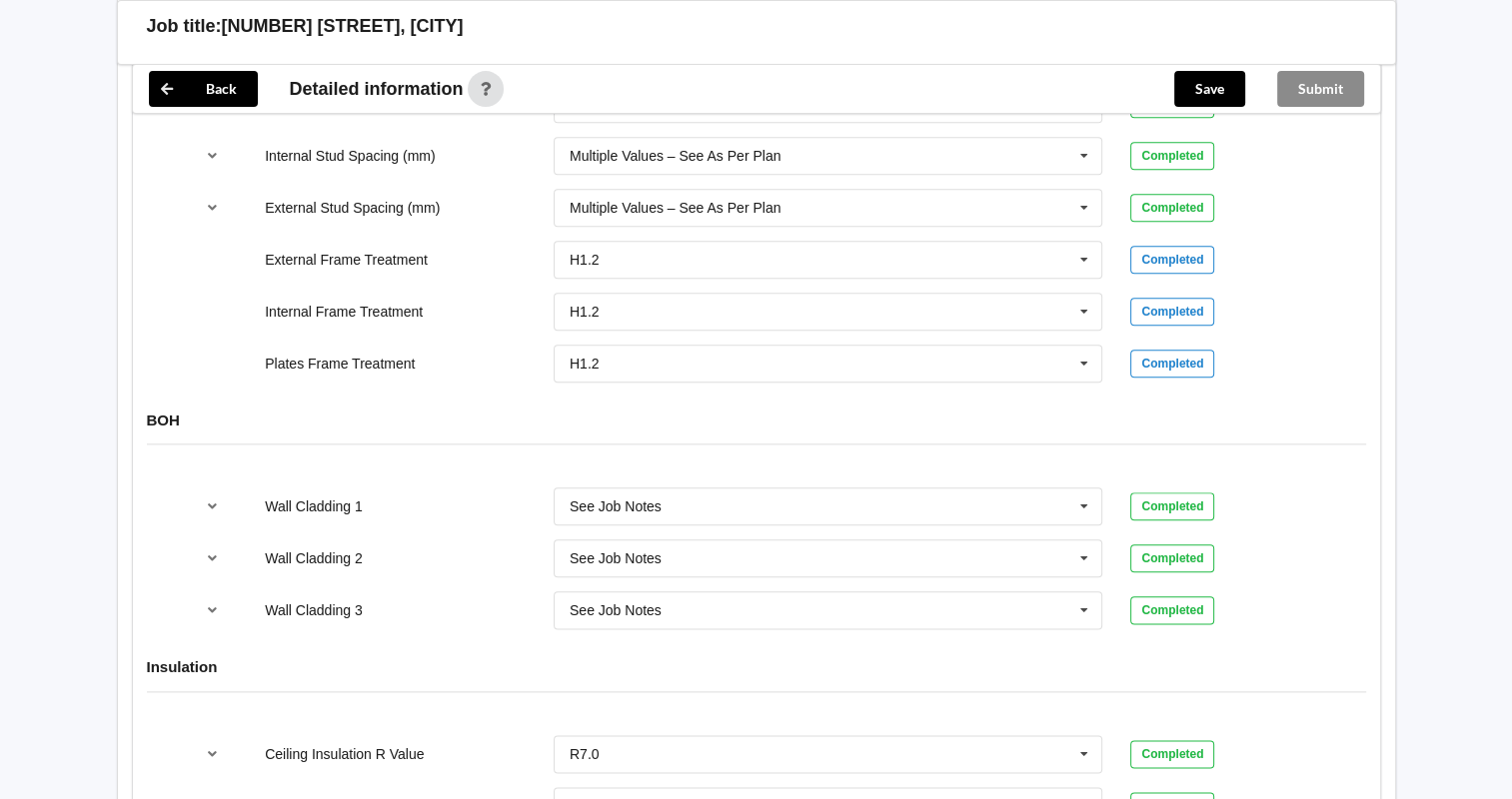 scroll, scrollTop: 2497, scrollLeft: 0, axis: vertical 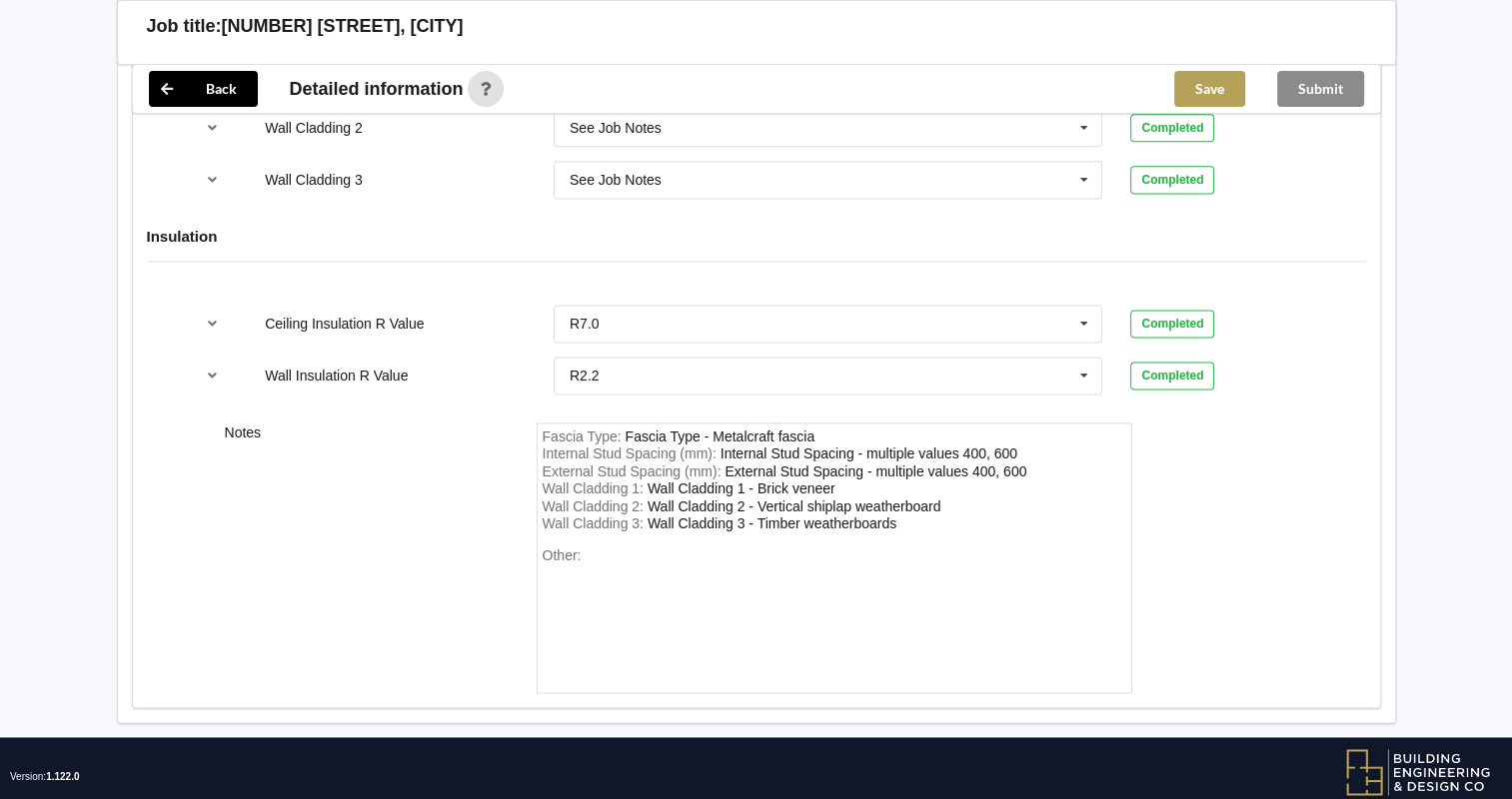 click on "Save" at bounding box center [1209, 89] 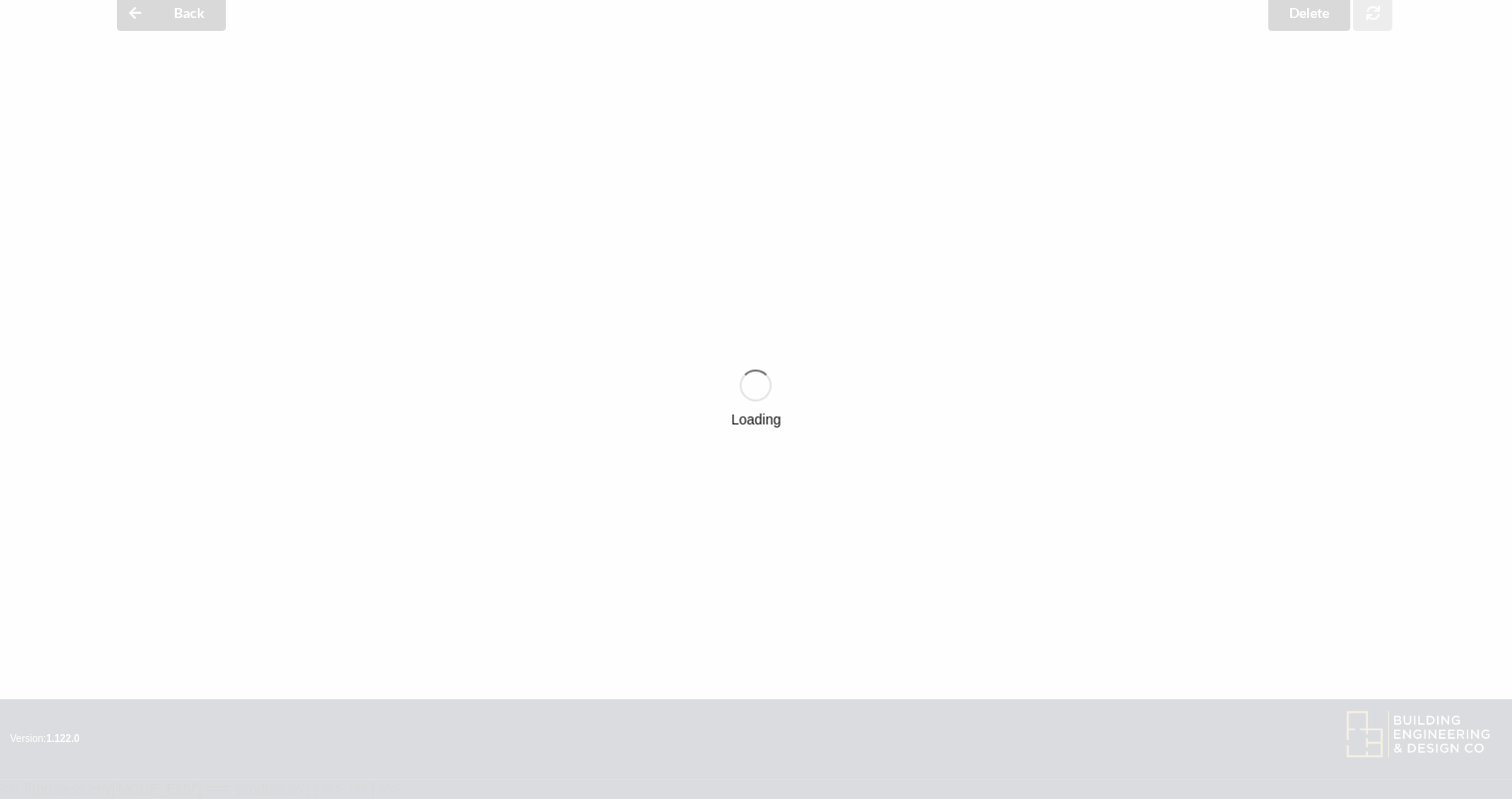 scroll, scrollTop: 87, scrollLeft: 0, axis: vertical 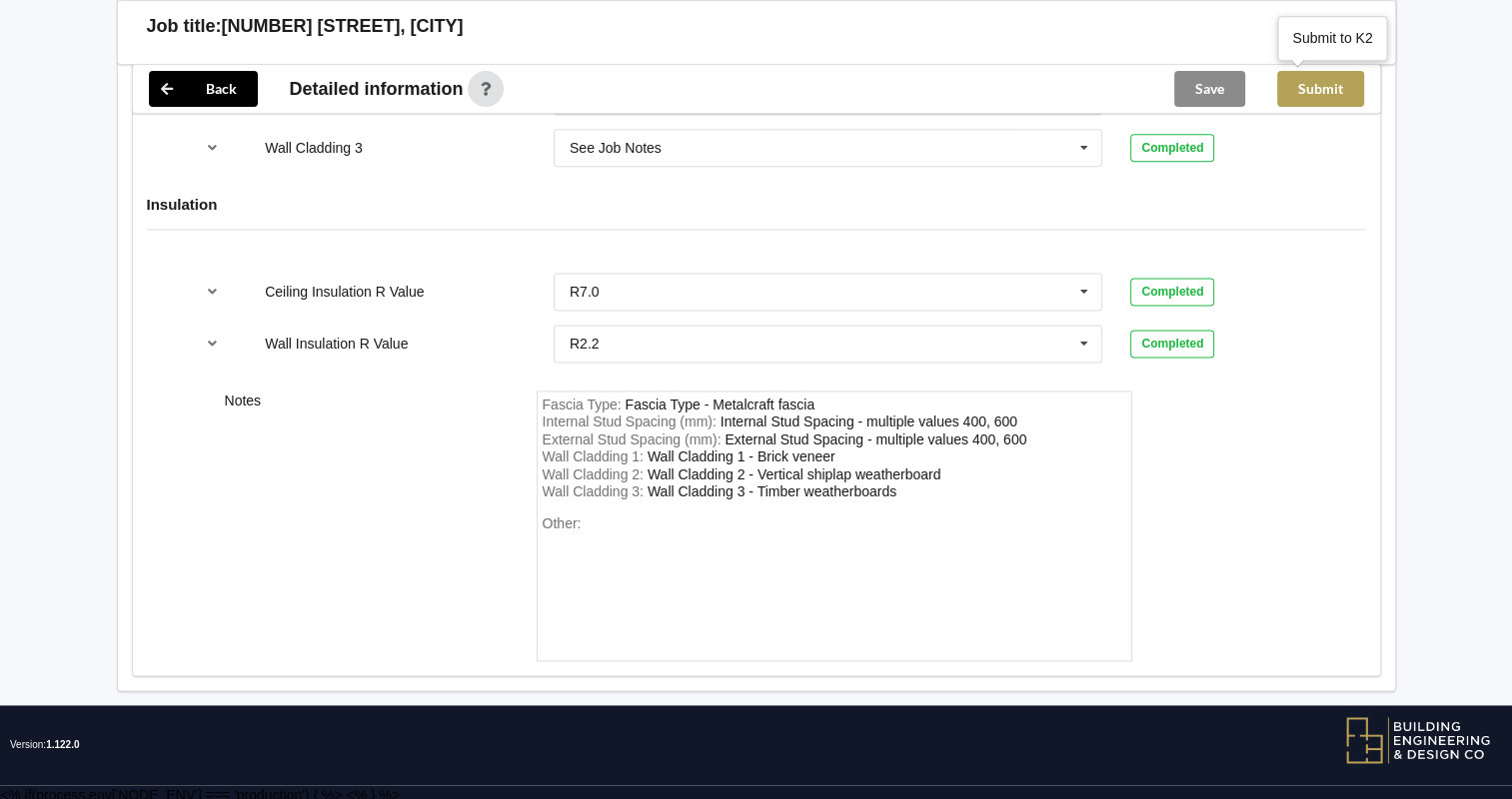 click on "Submit" at bounding box center (1320, 89) 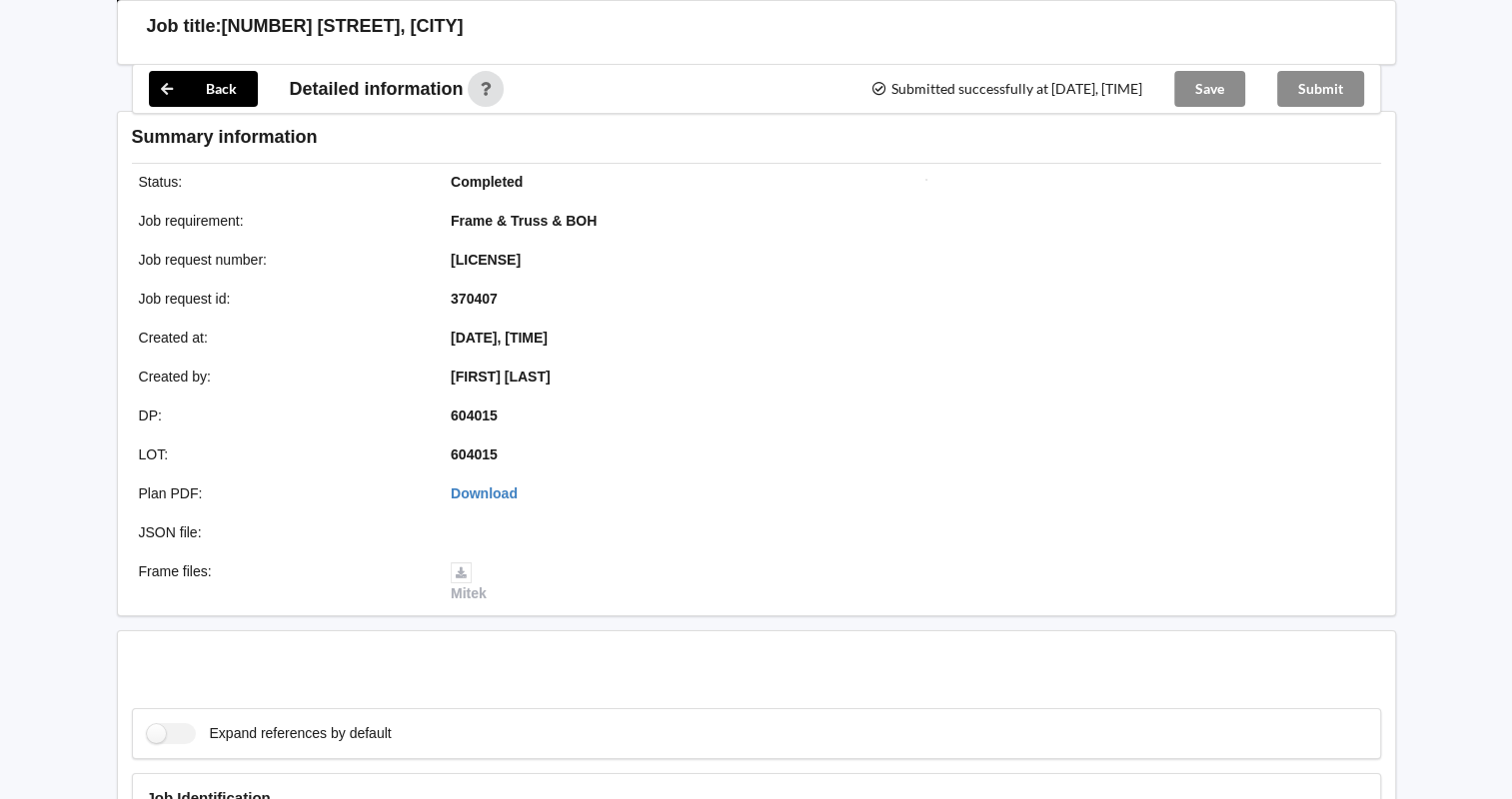 scroll, scrollTop: 2603, scrollLeft: 0, axis: vertical 